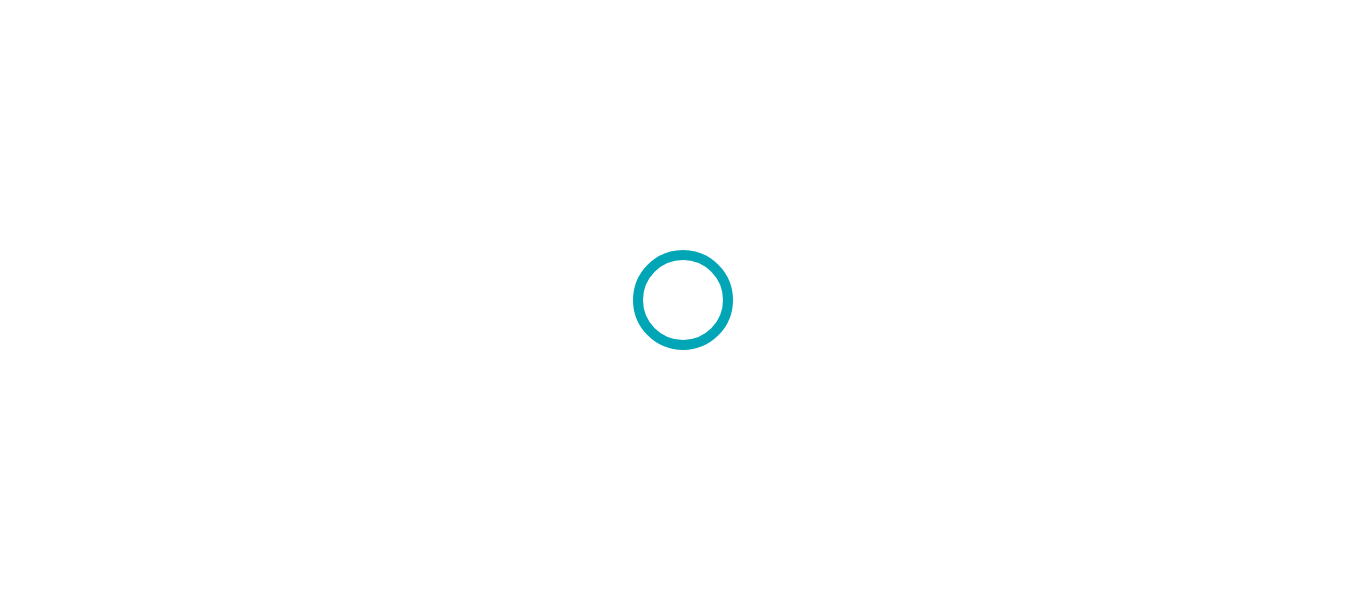 scroll, scrollTop: 0, scrollLeft: 0, axis: both 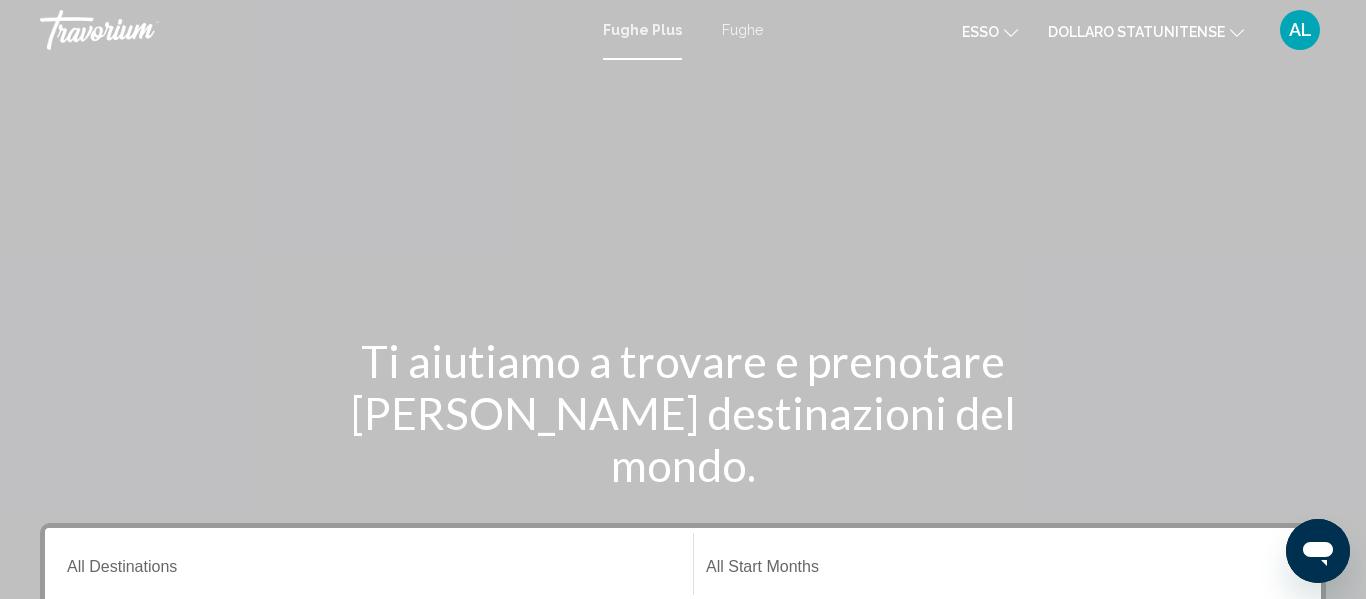 click on "Fughe" at bounding box center (742, 30) 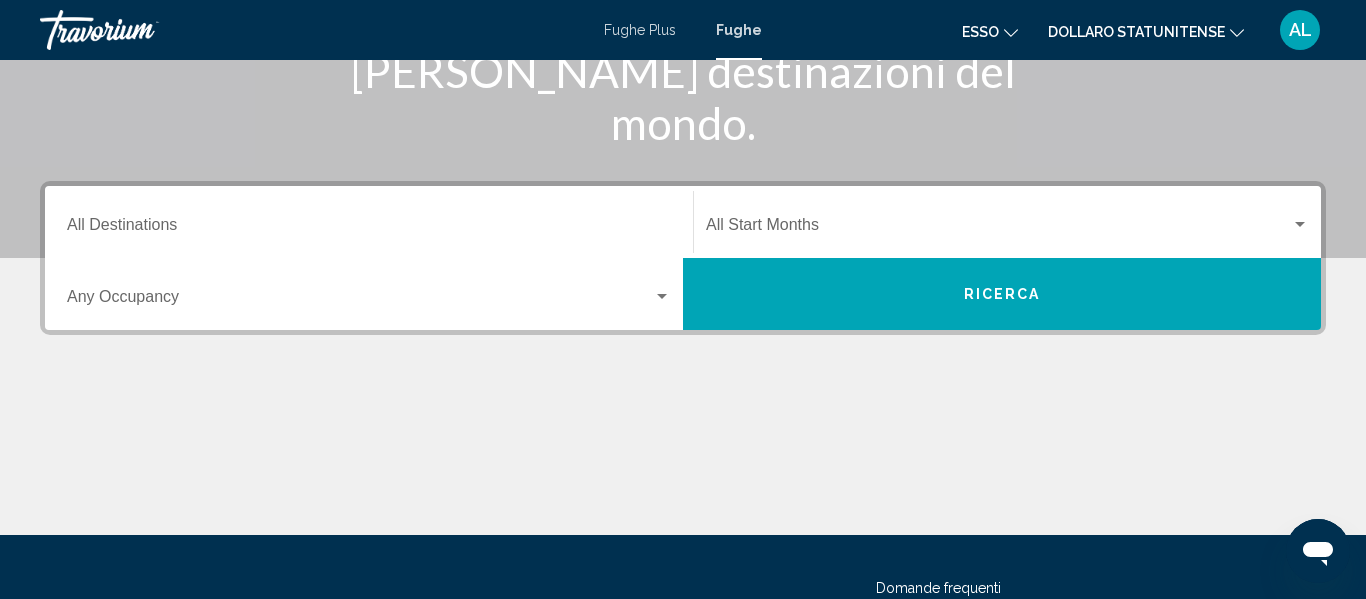 scroll, scrollTop: 360, scrollLeft: 0, axis: vertical 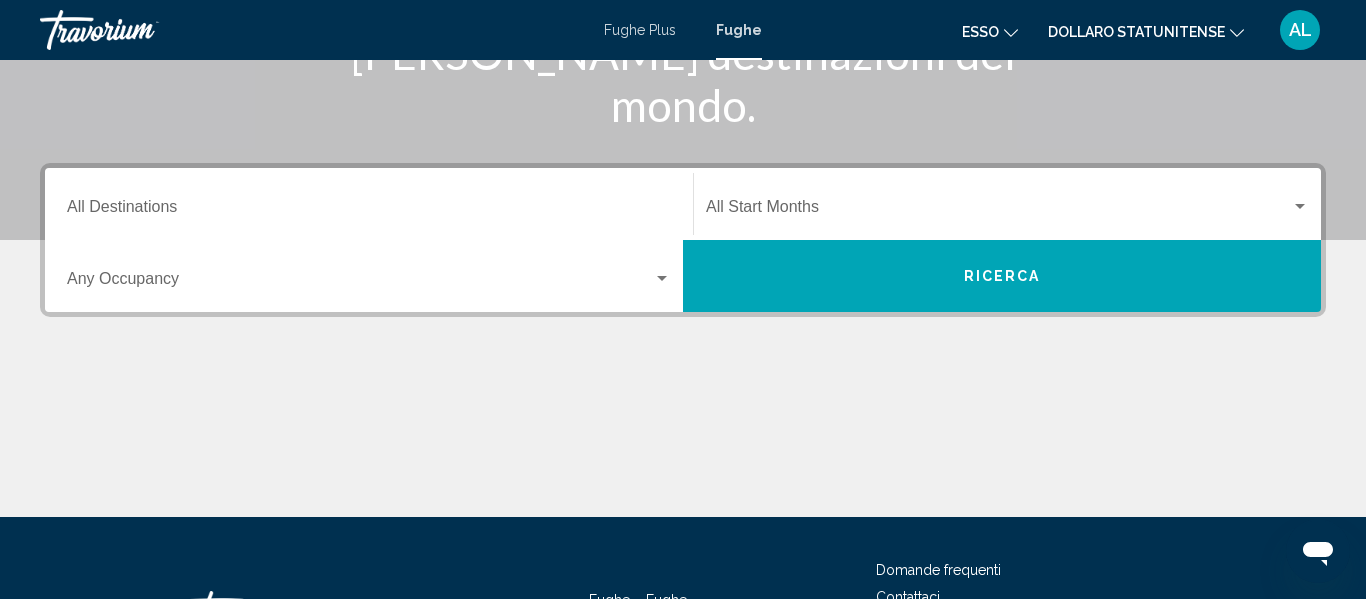 click on "Destination All Destinations" at bounding box center (369, 204) 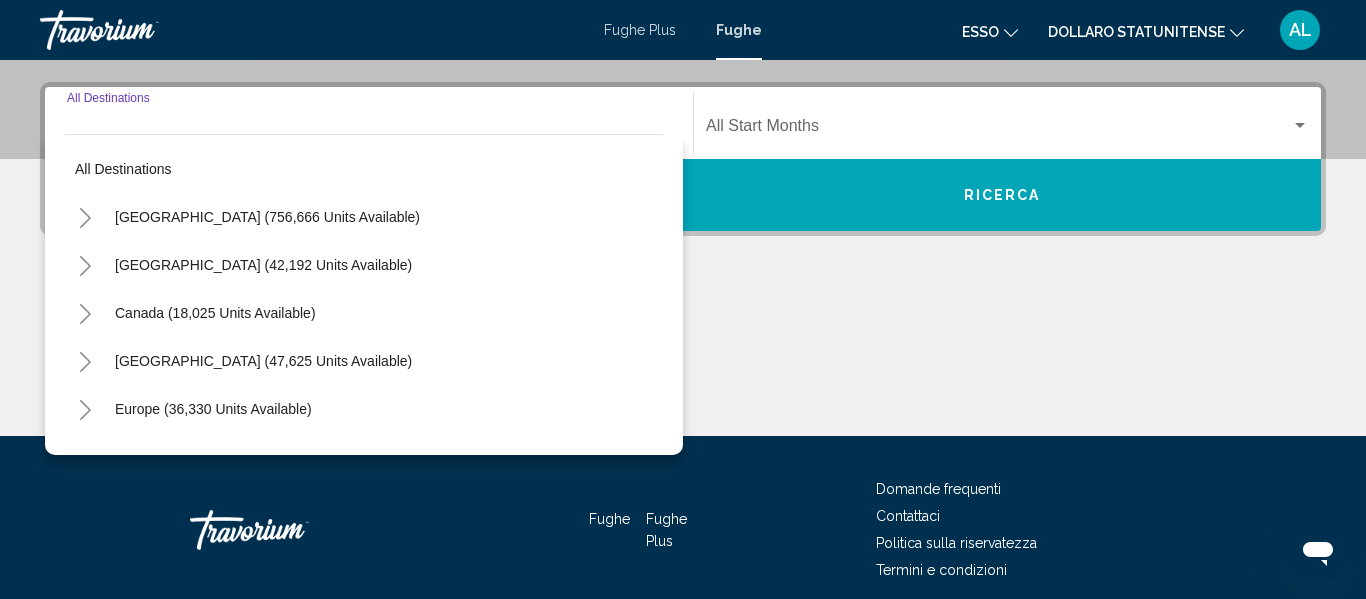 scroll, scrollTop: 458, scrollLeft: 0, axis: vertical 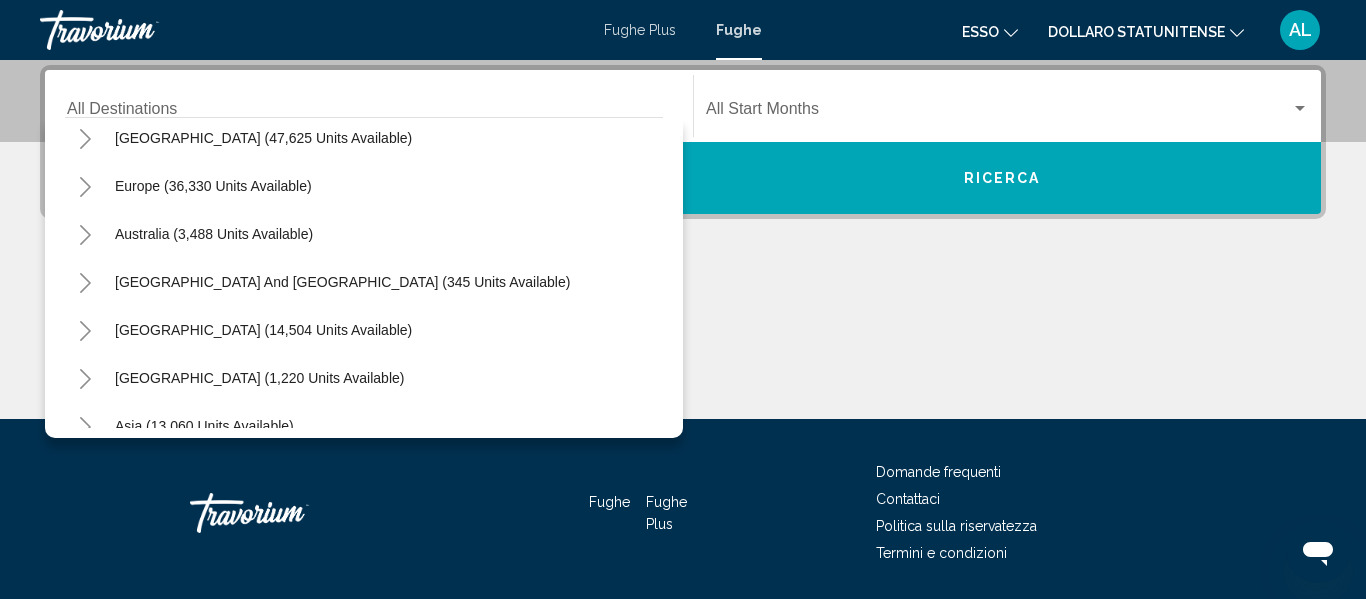 click 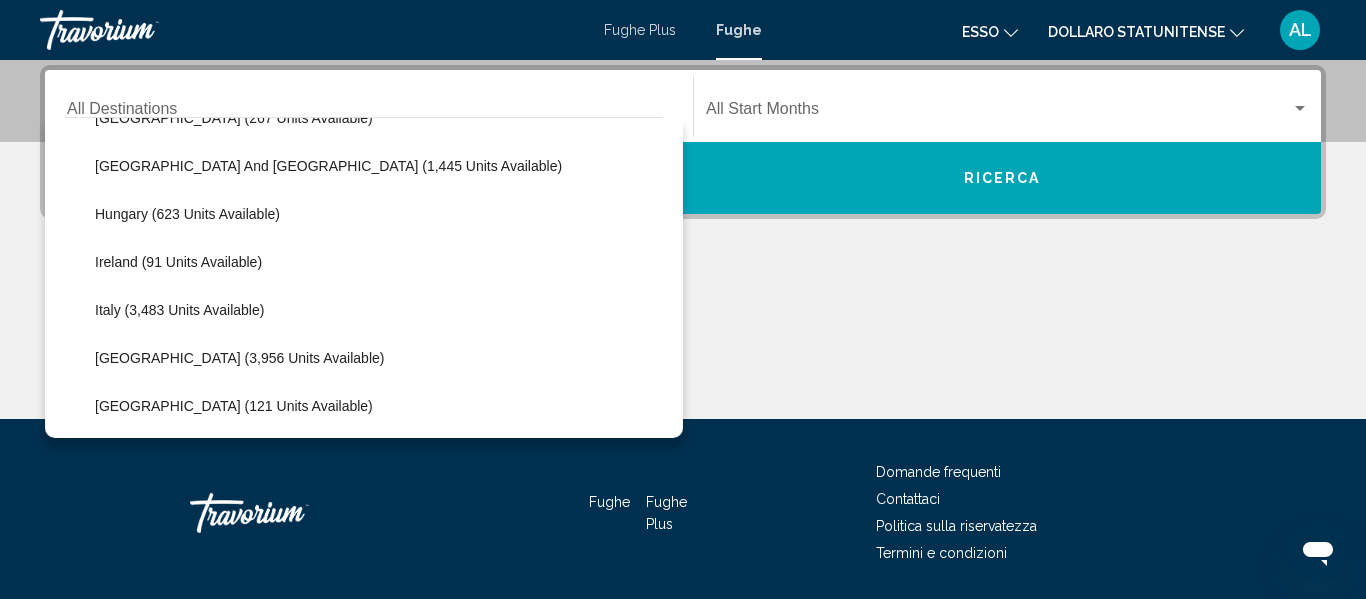 scroll, scrollTop: 675, scrollLeft: 0, axis: vertical 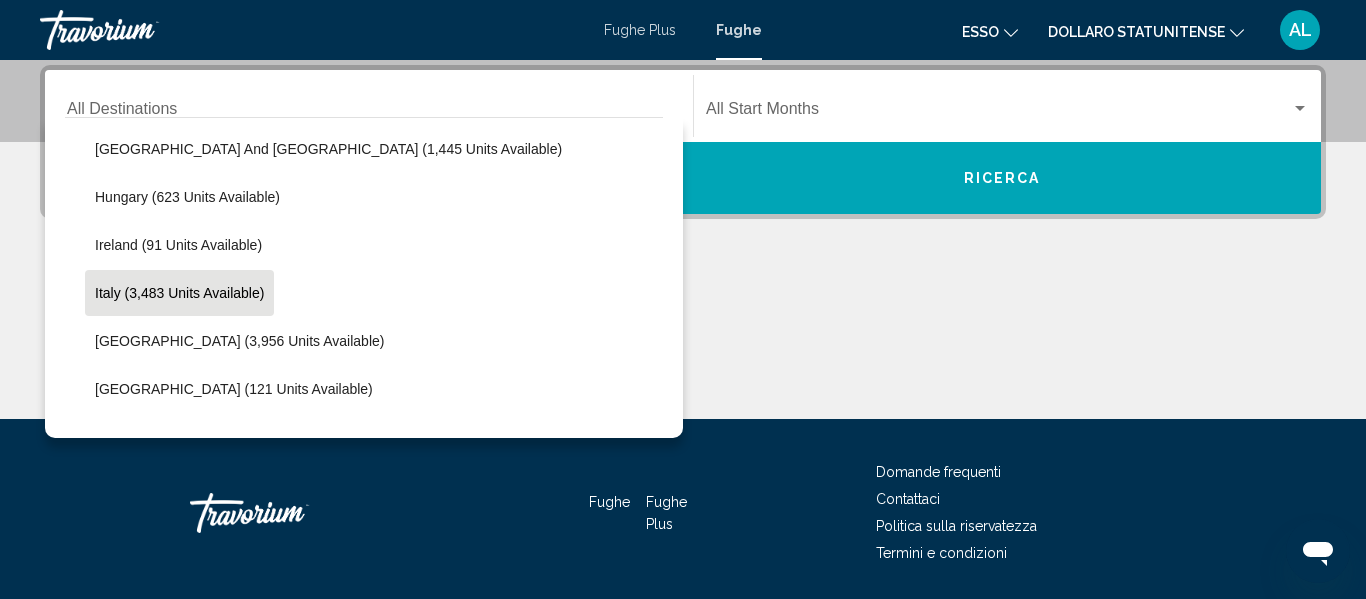 click on "Italy (3,483 units available)" 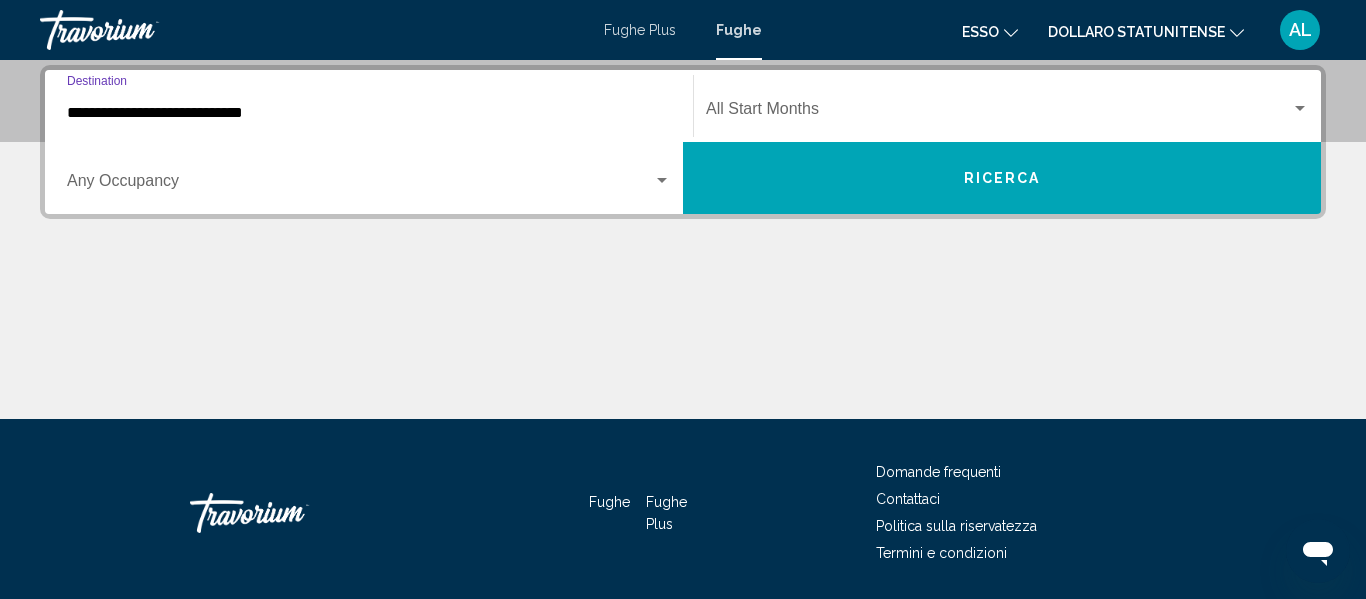 click at bounding box center [662, 180] 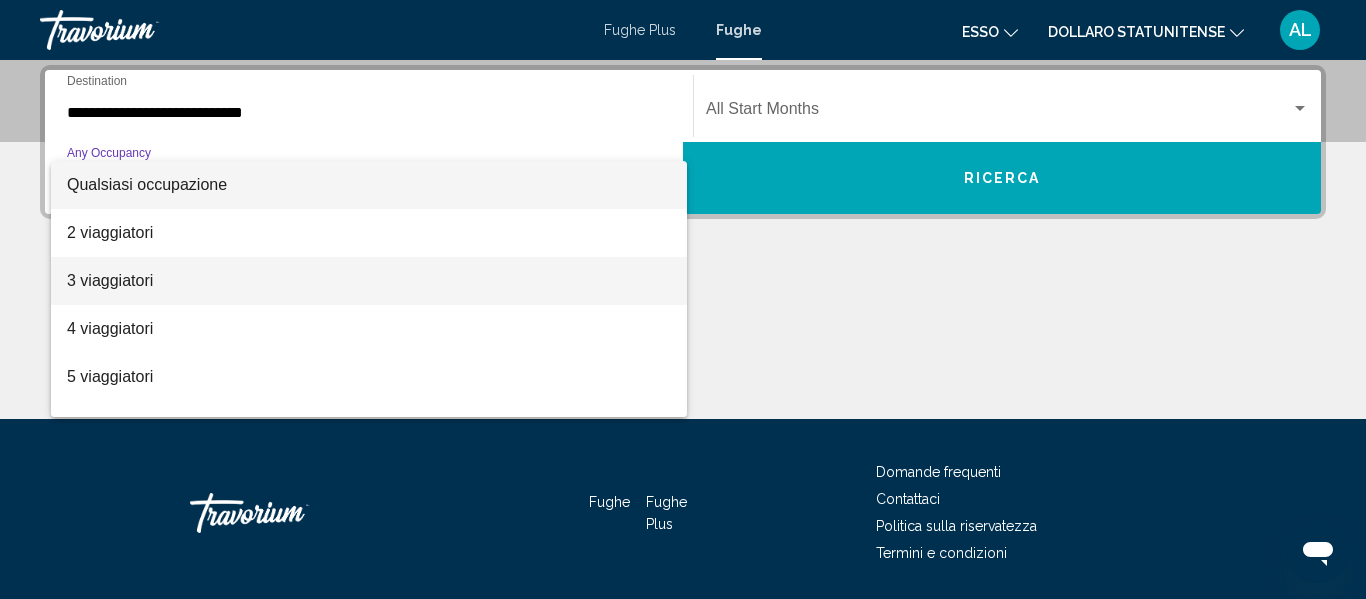 click on "3 viaggiatori" at bounding box center [369, 281] 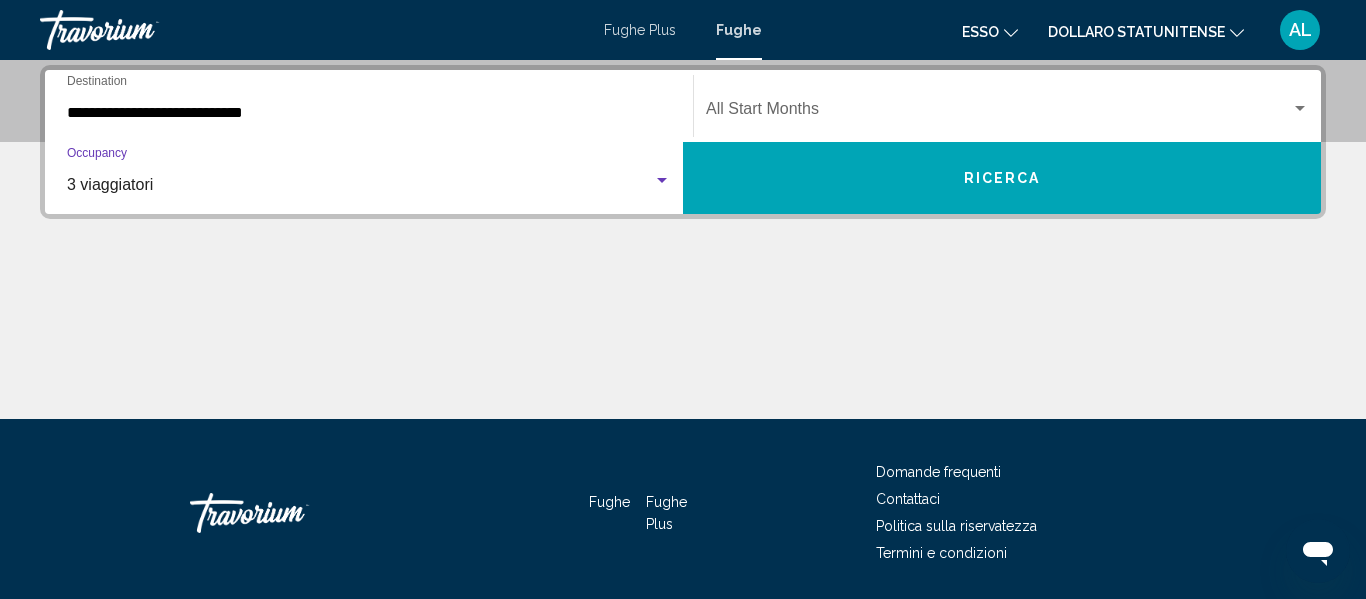 click on "Start Month All Start Months" 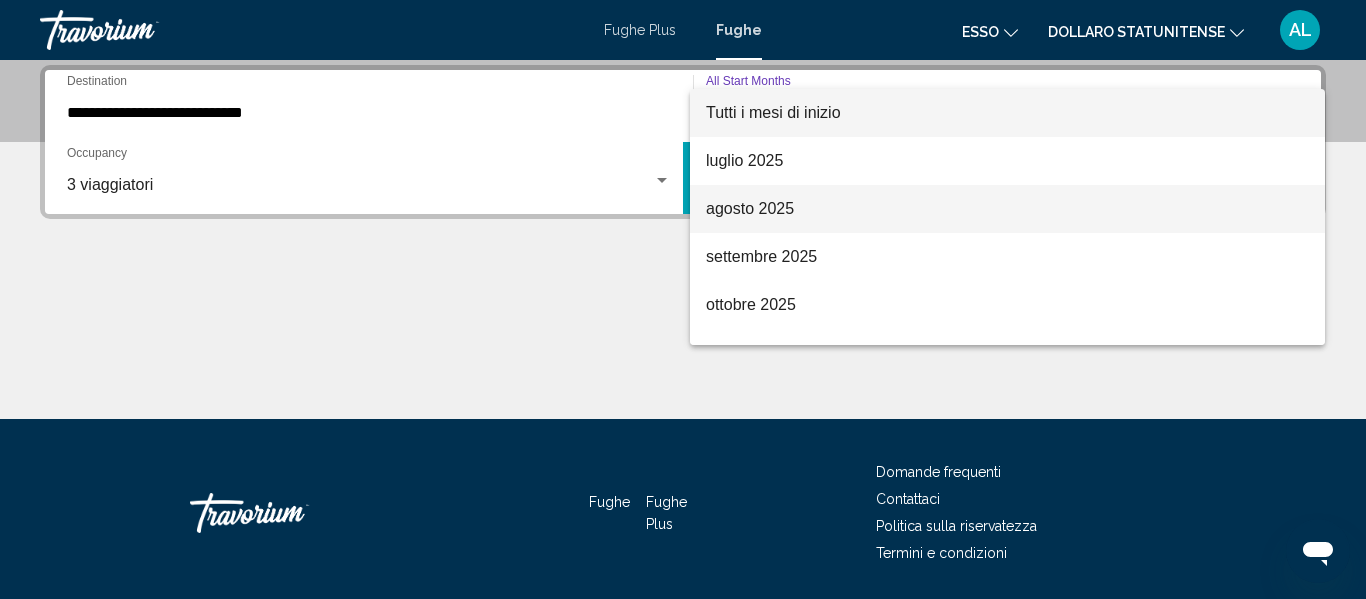 click on "agosto 2025" at bounding box center (750, 208) 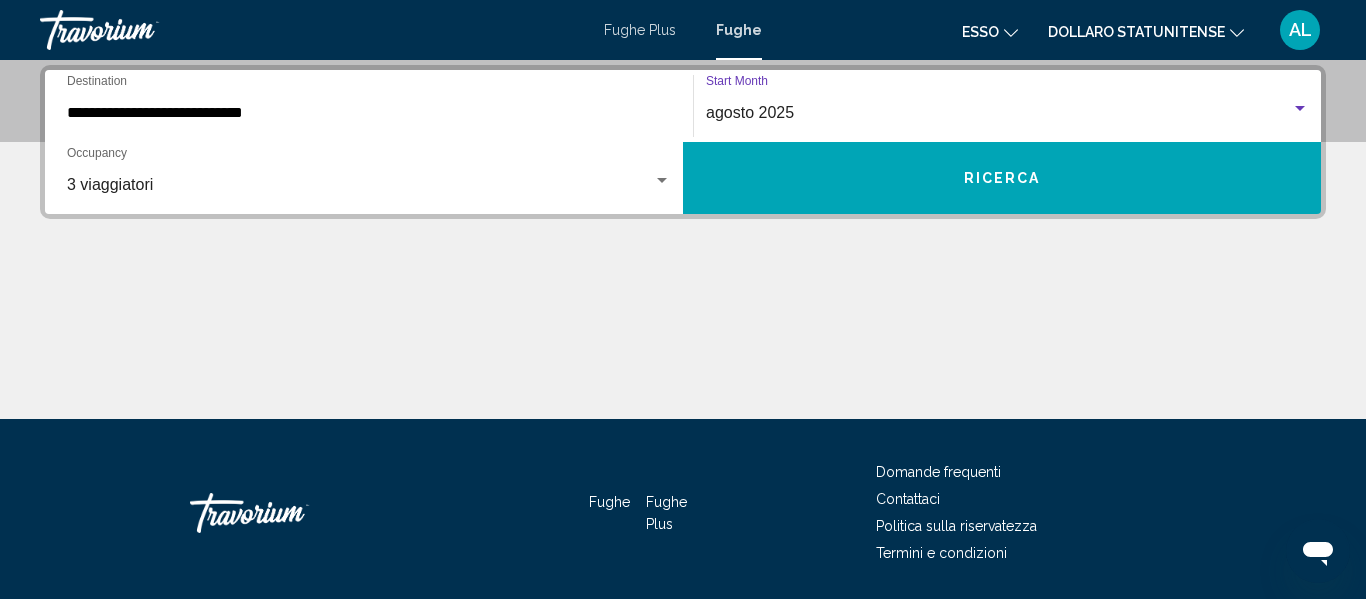 click on "Ricerca" at bounding box center (1002, 178) 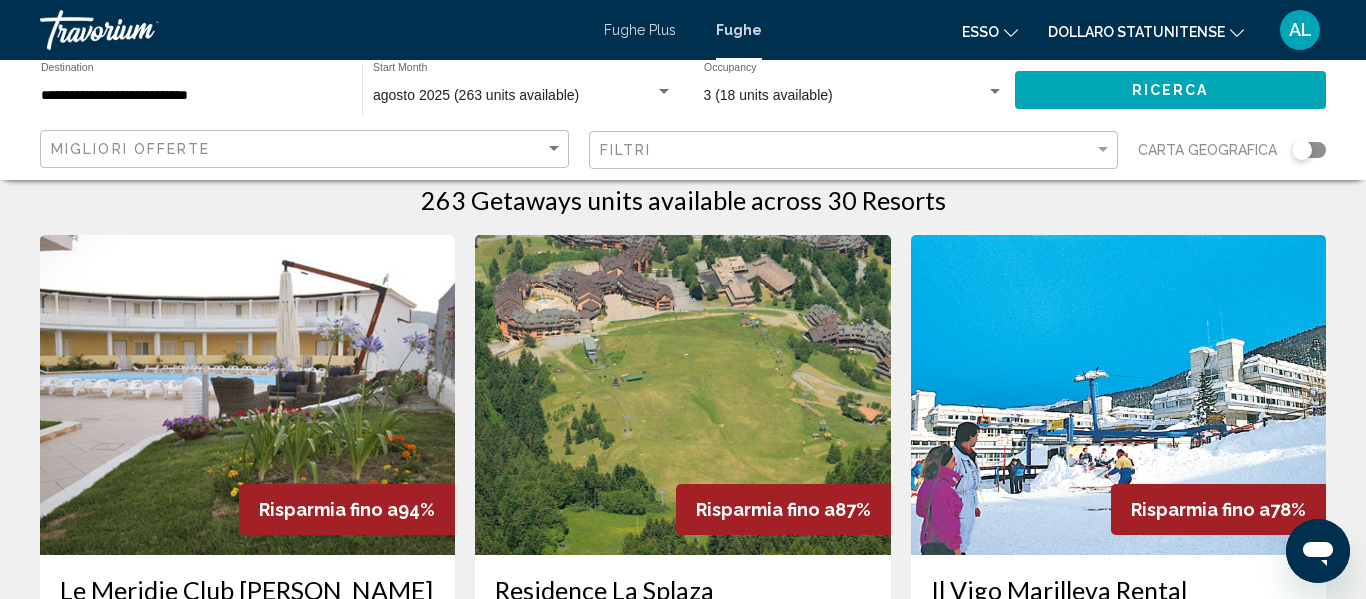 scroll, scrollTop: 0, scrollLeft: 0, axis: both 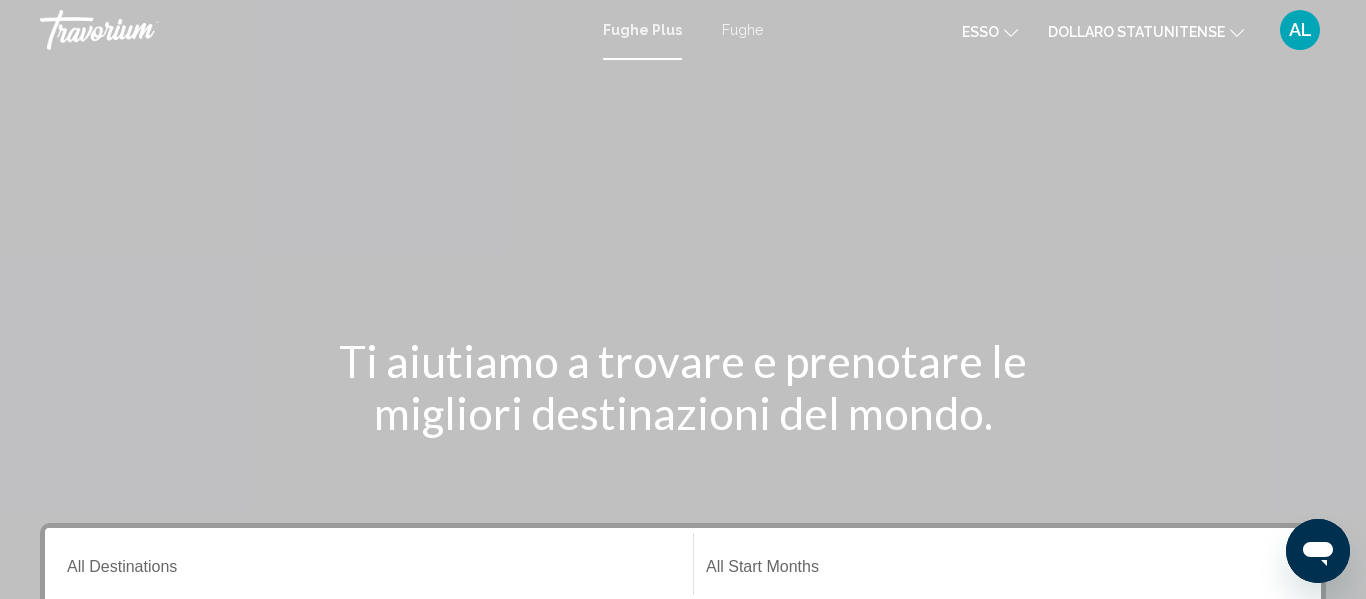 click on "Fughe Plus Fughe Esso
English Español Français Italiano Português русский Dollaro statunitense
USD ($) MXN (Mex$) CAD (Can$) GBP (£) EUR (€) AUD (A$) NZD (NZ$) CNY (CN¥) AL Login" at bounding box center [683, 30] 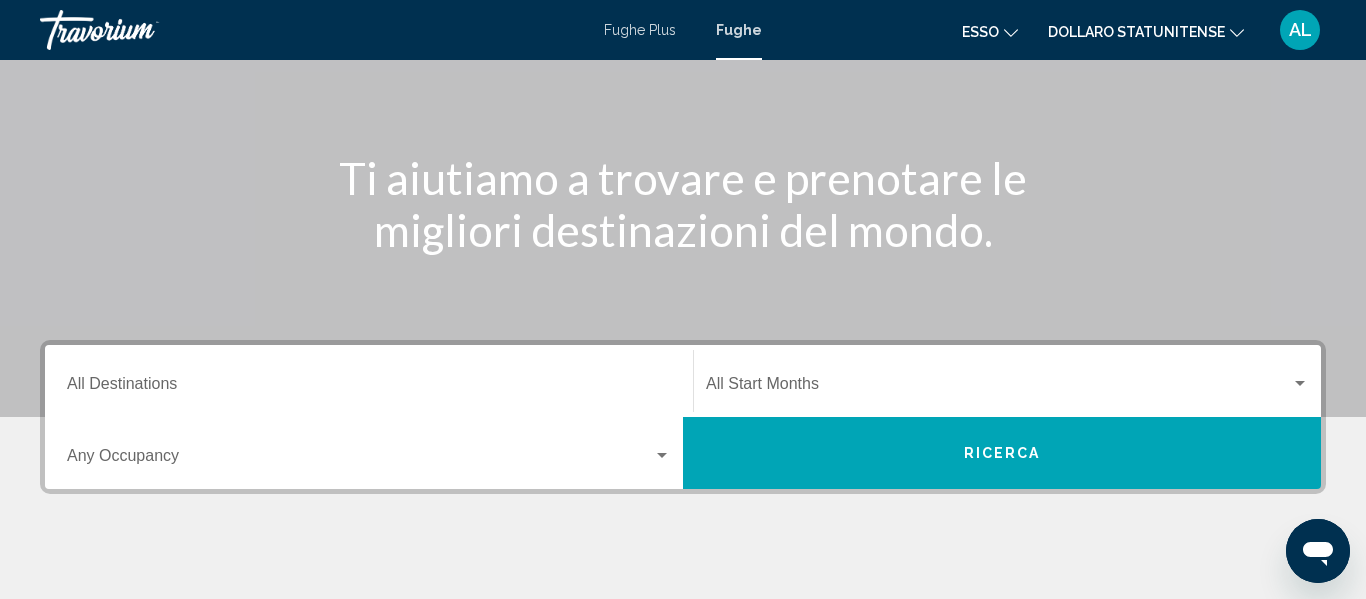 scroll, scrollTop: 320, scrollLeft: 0, axis: vertical 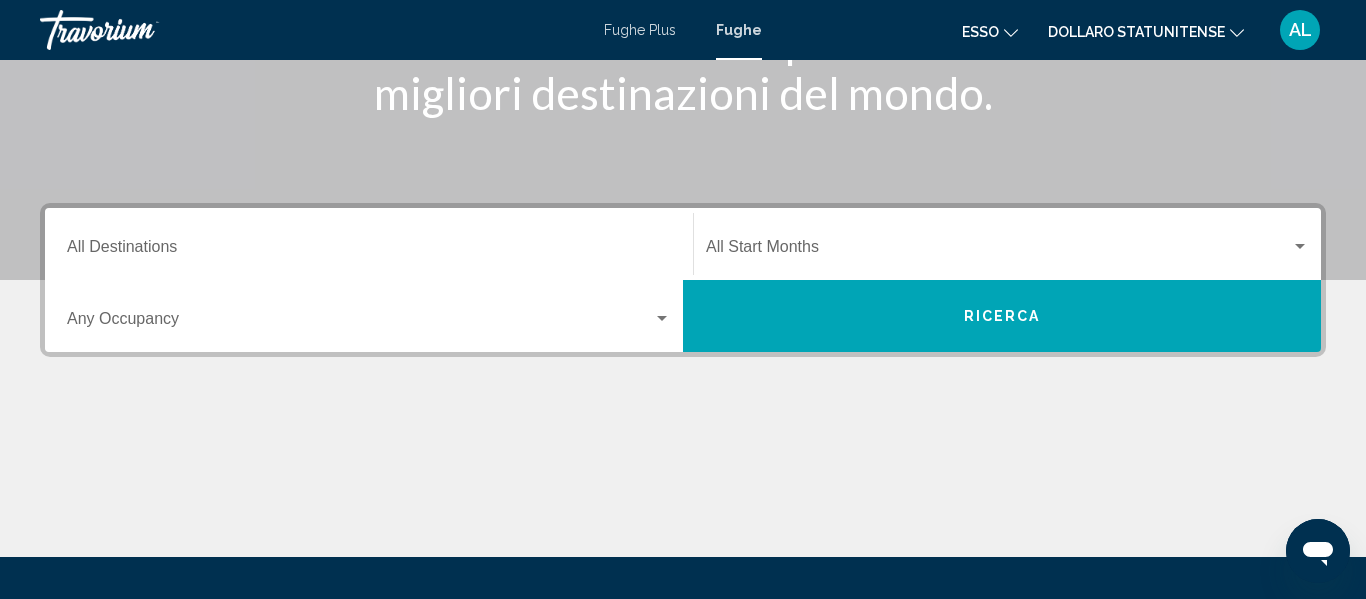 click on "Destination All Destinations" at bounding box center (369, 244) 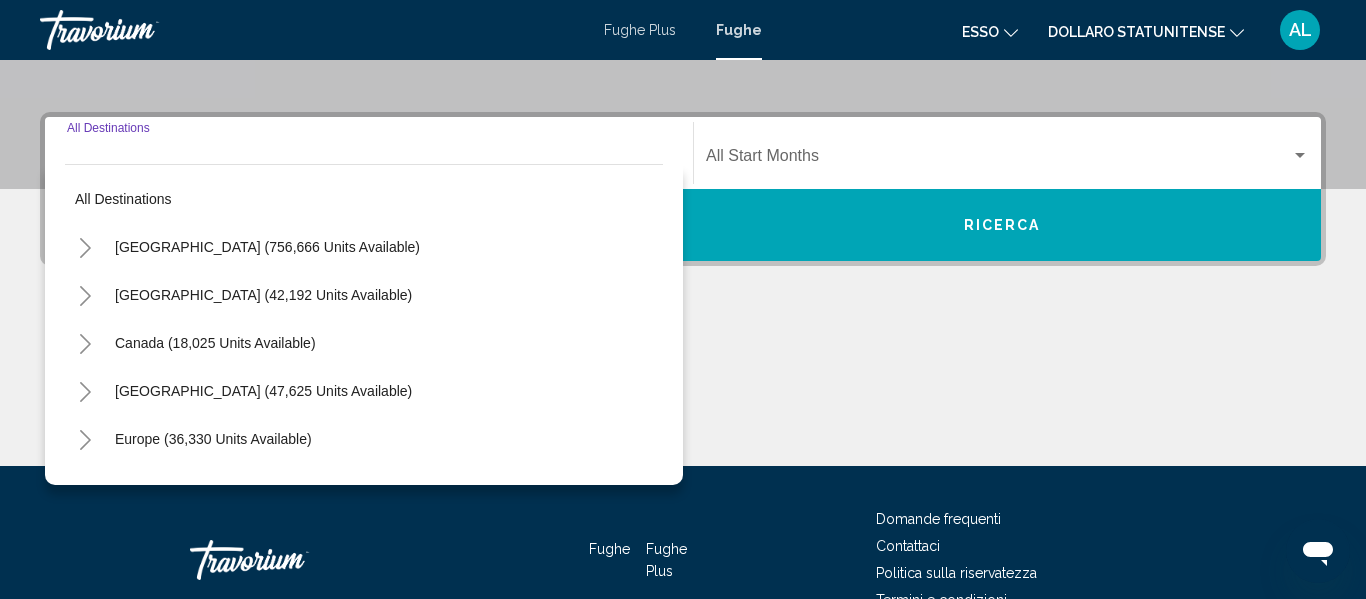 scroll, scrollTop: 458, scrollLeft: 0, axis: vertical 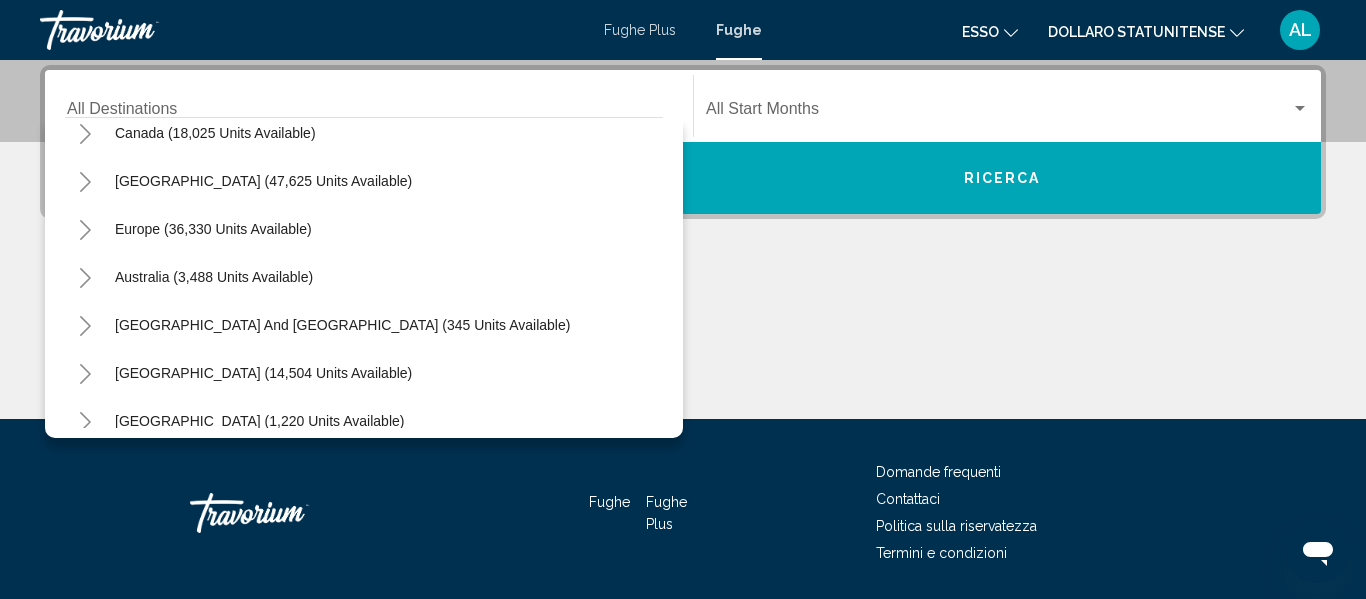 drag, startPoint x: 662, startPoint y: 140, endPoint x: 655, endPoint y: 220, distance: 80.305664 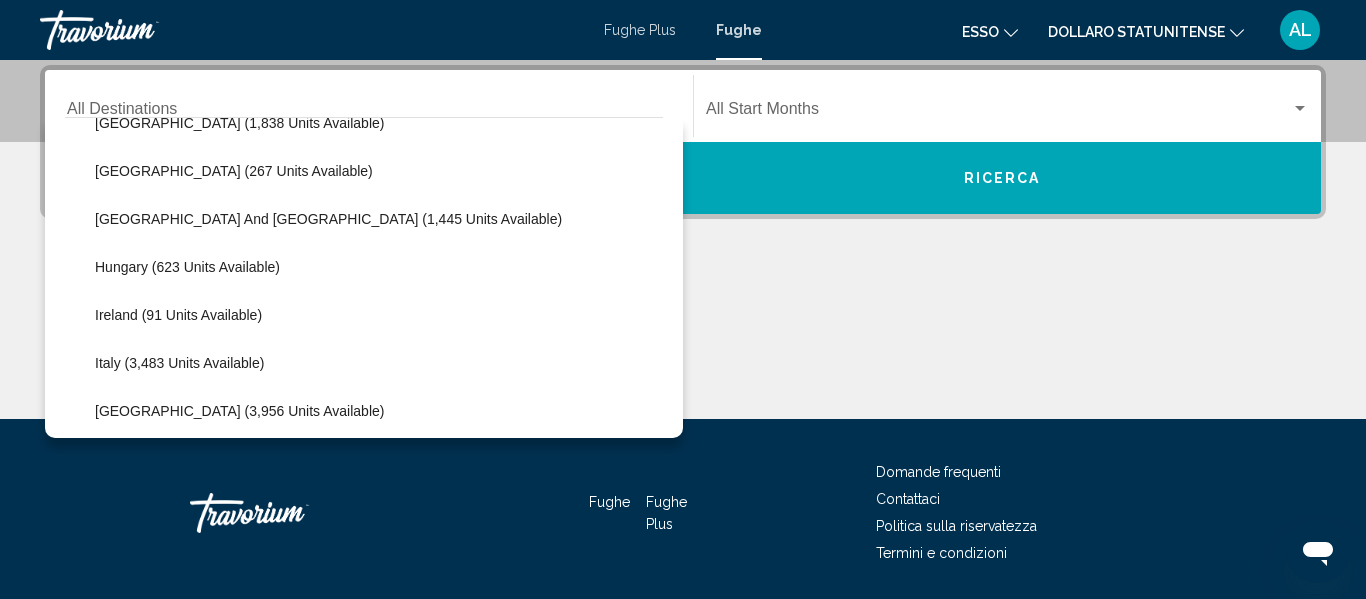 scroll, scrollTop: 627, scrollLeft: 0, axis: vertical 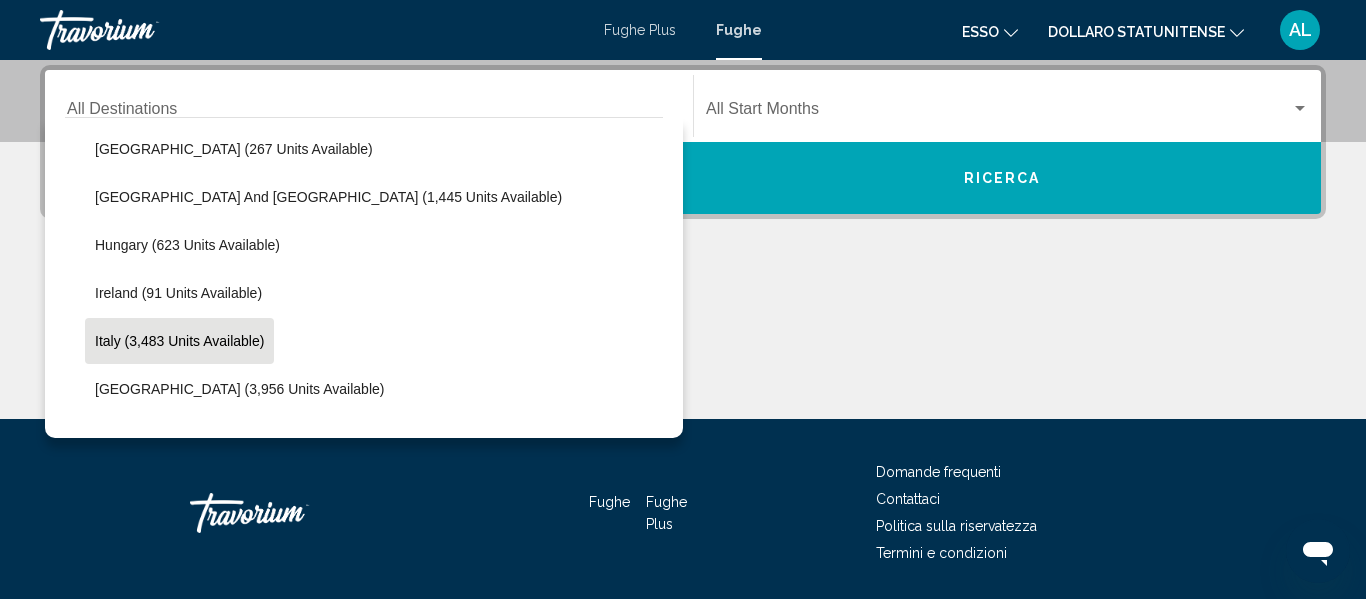 click on "Italy (3,483 units available)" 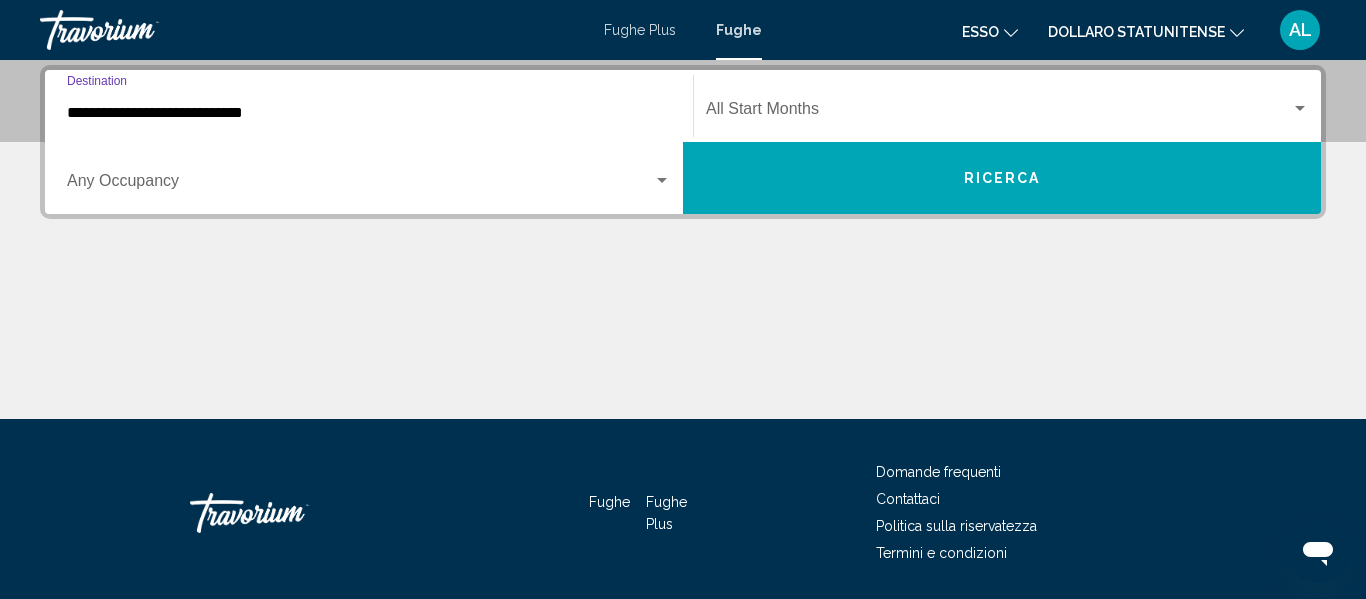 click on "Occupancy Any Occupancy" at bounding box center (369, 178) 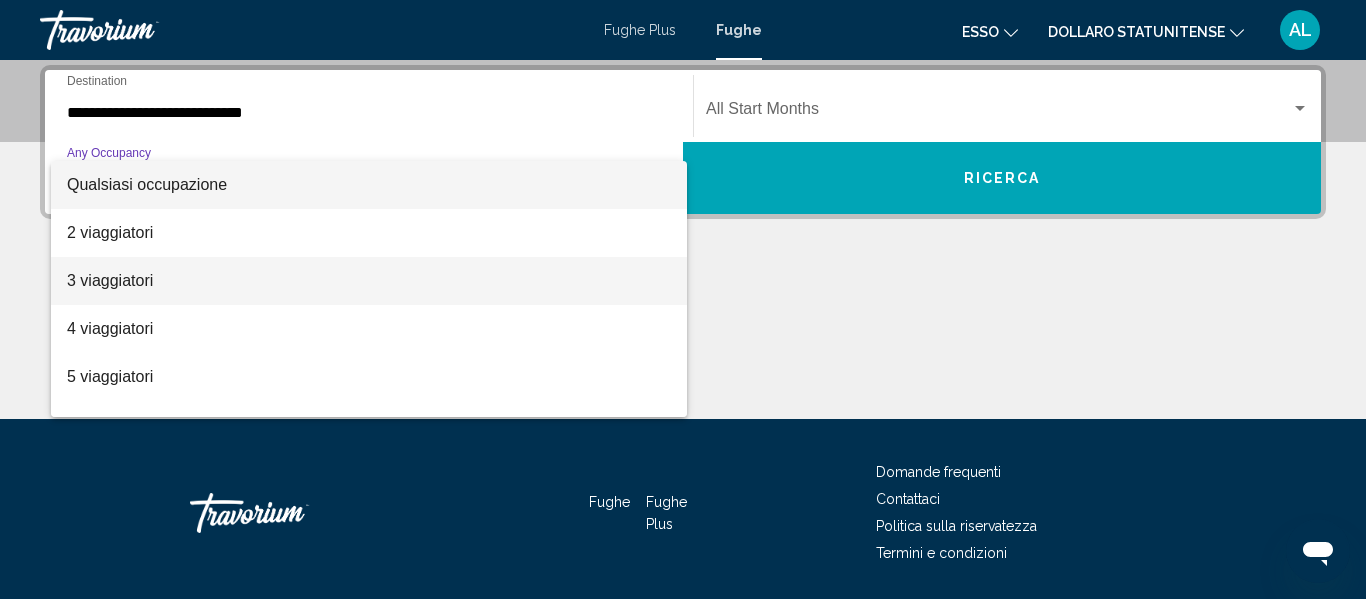 click on "3 viaggiatori" at bounding box center (369, 281) 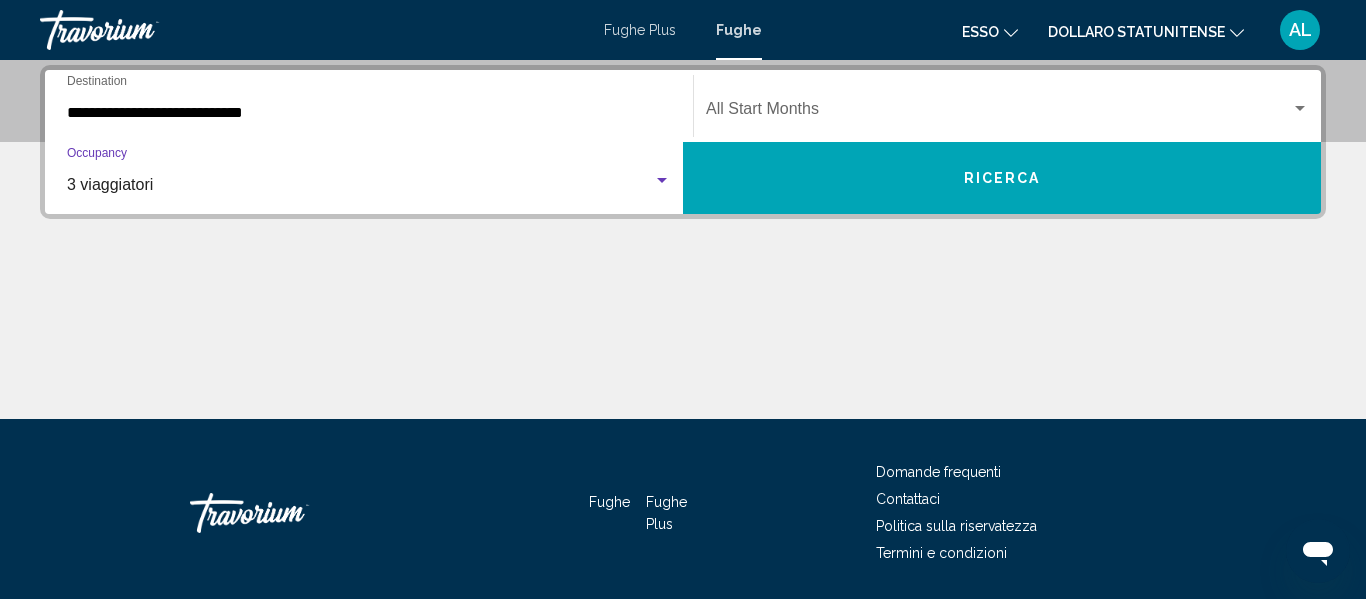 click at bounding box center (998, 113) 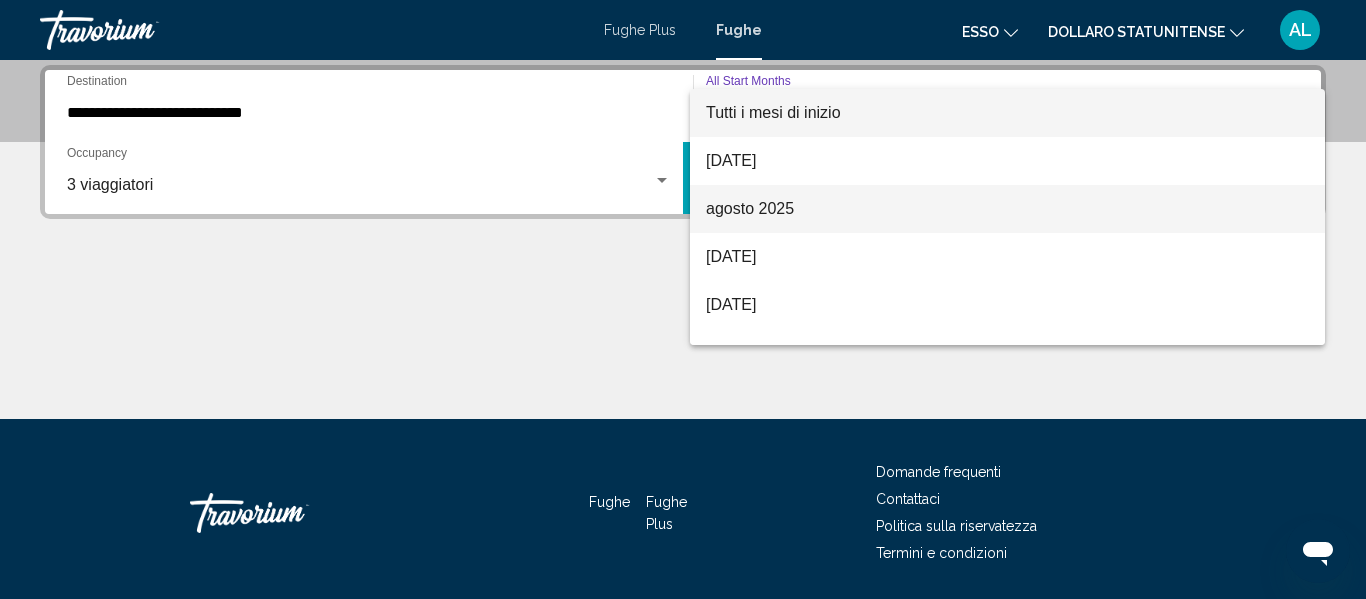 click on "agosto 2025" at bounding box center (750, 208) 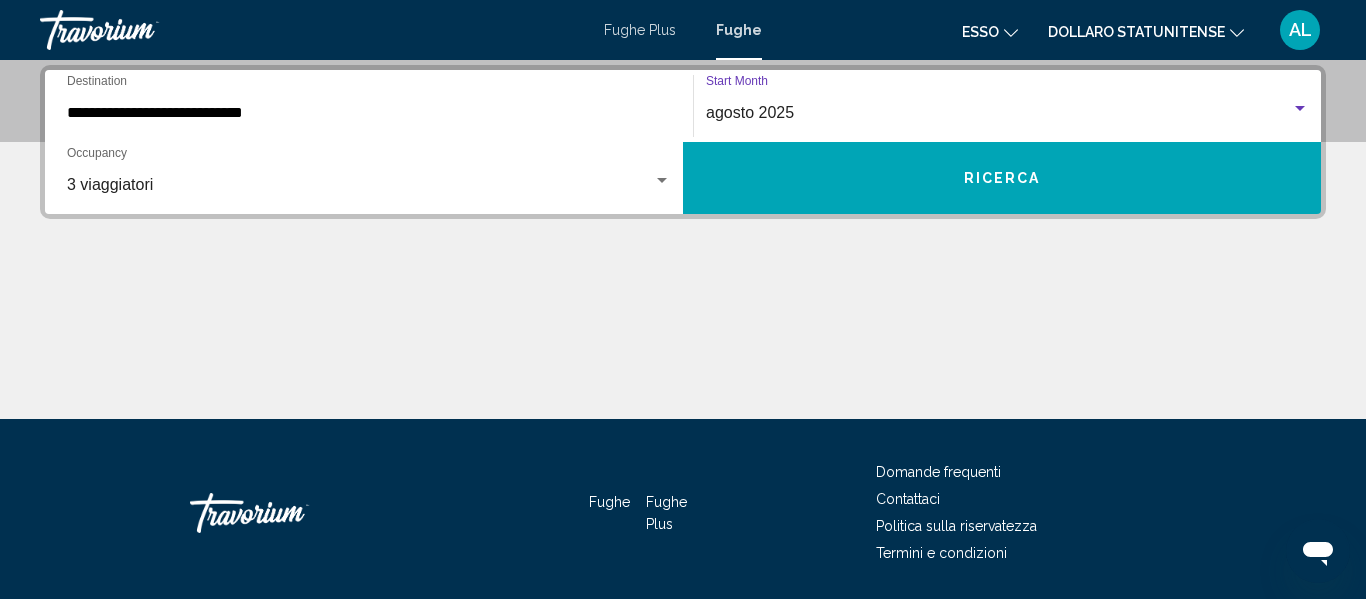 click on "Ricerca" at bounding box center [1002, 178] 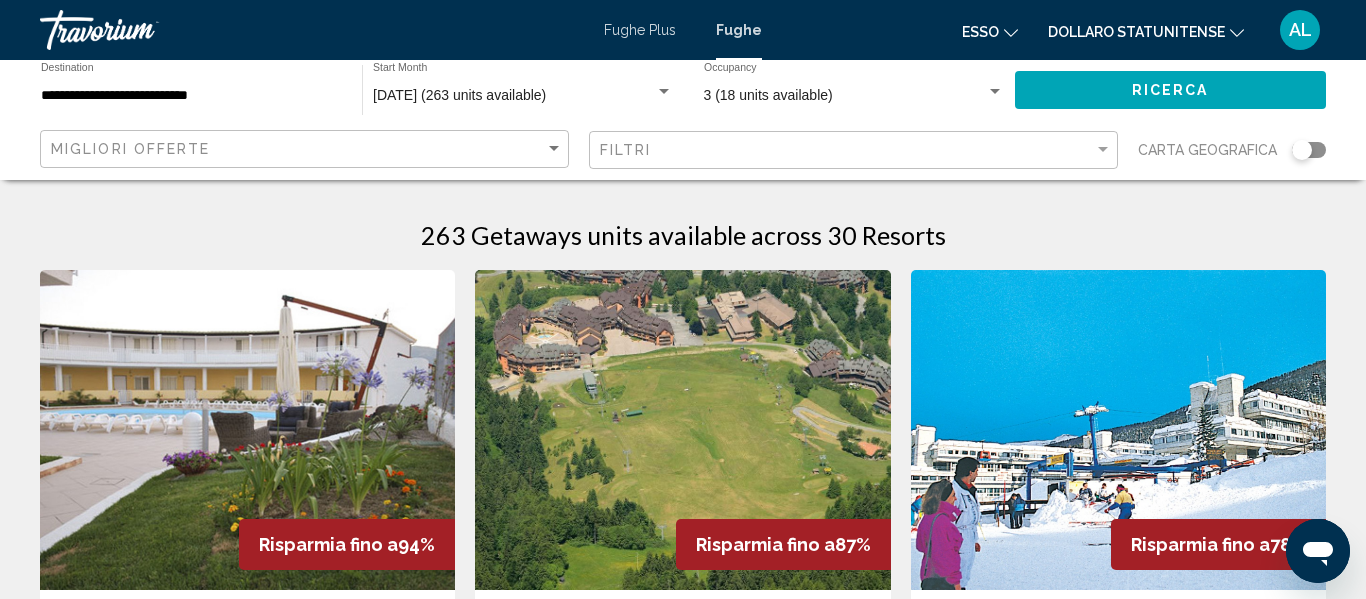 click on "Filtri" 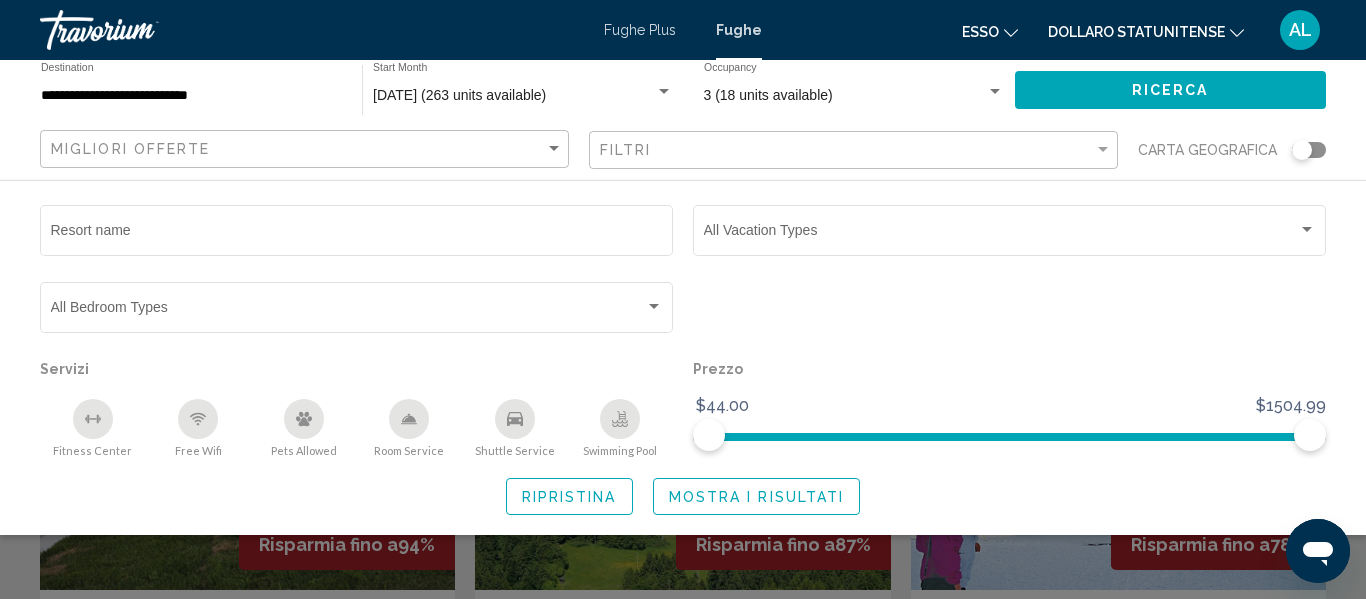 click 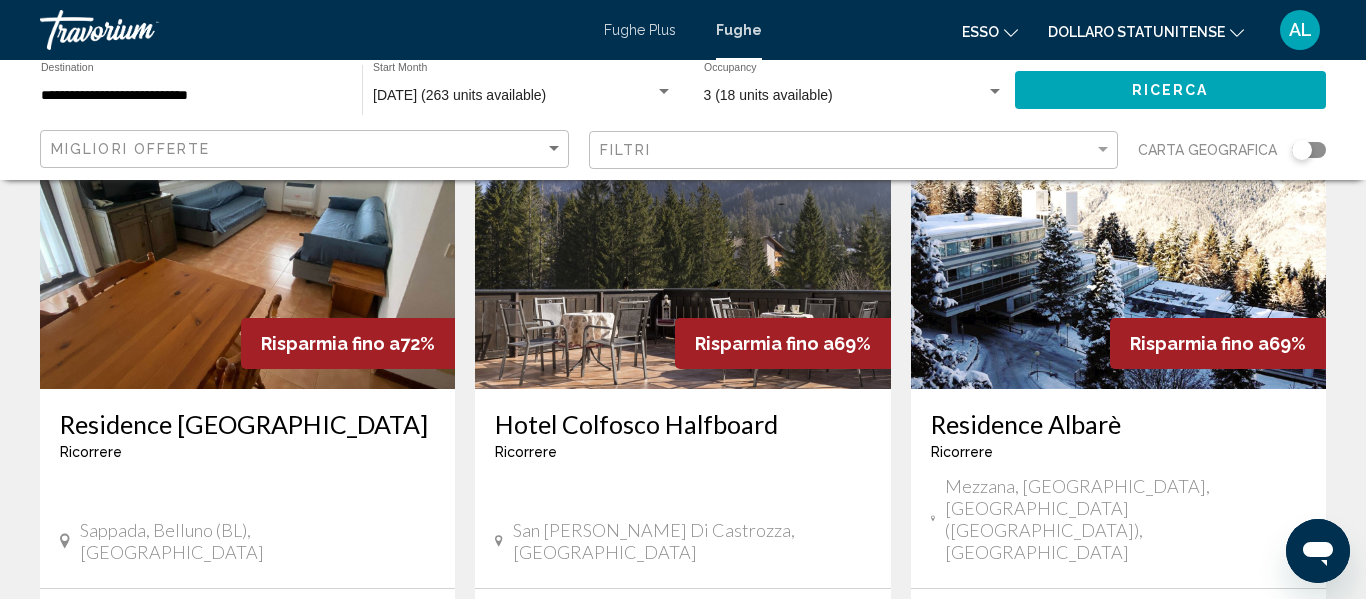 scroll, scrollTop: 1000, scrollLeft: 0, axis: vertical 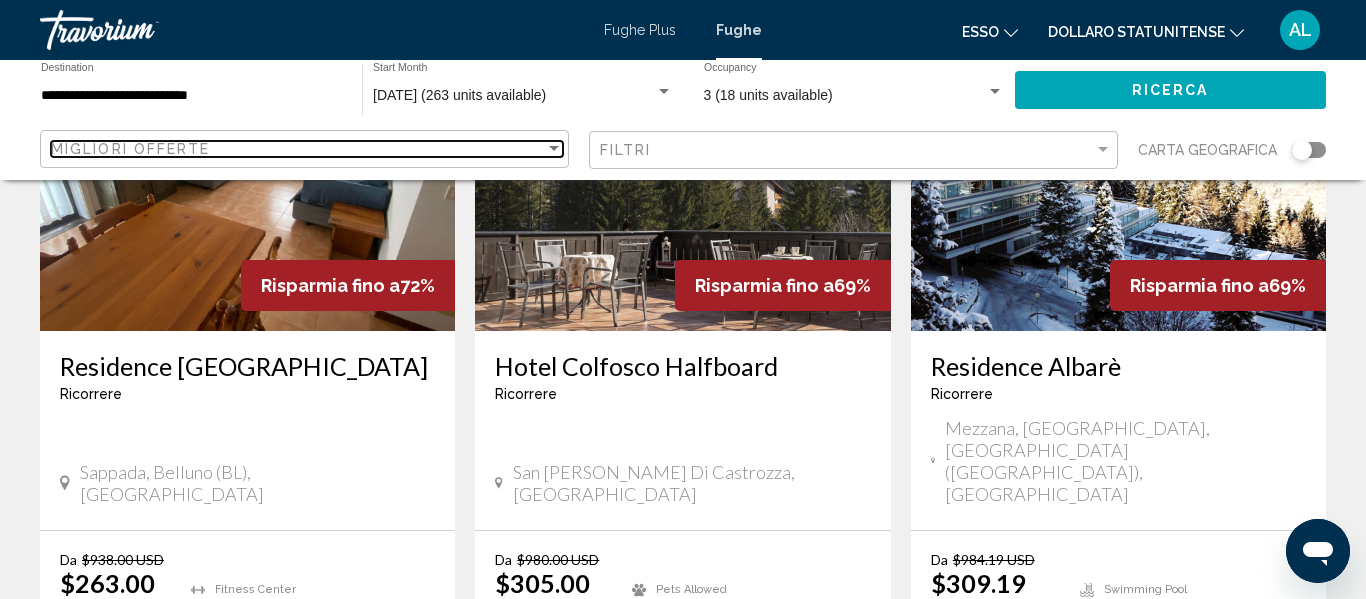 click at bounding box center [554, 148] 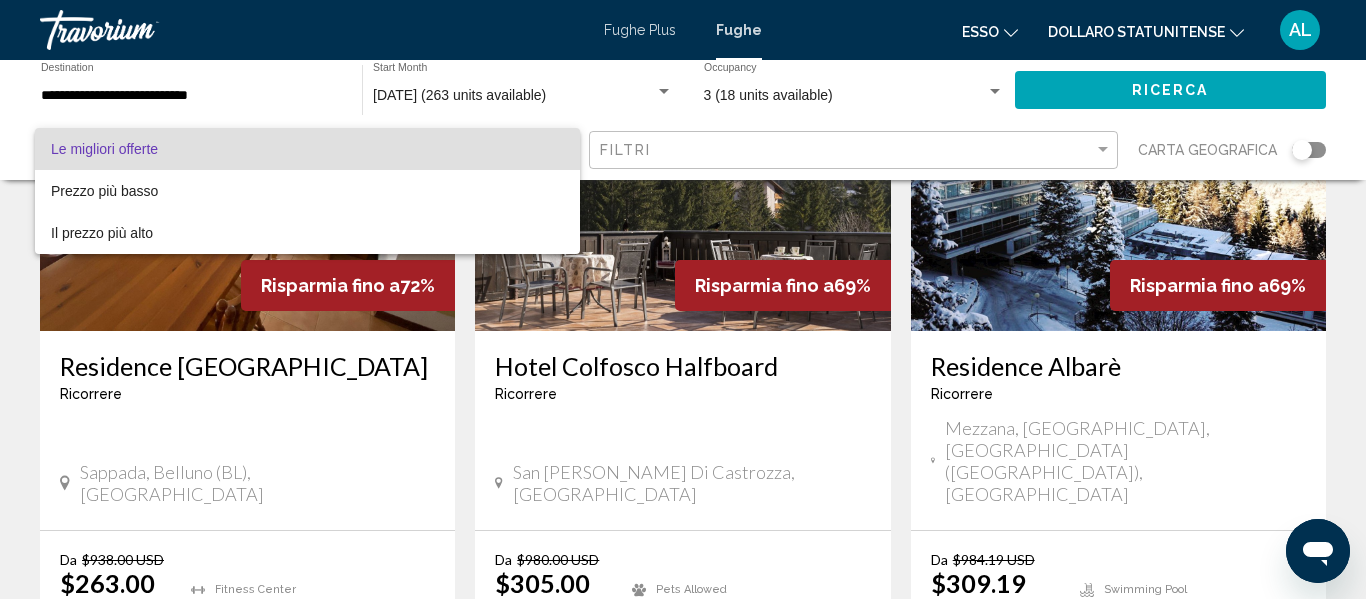 click on "Le migliori offerte" at bounding box center [307, 149] 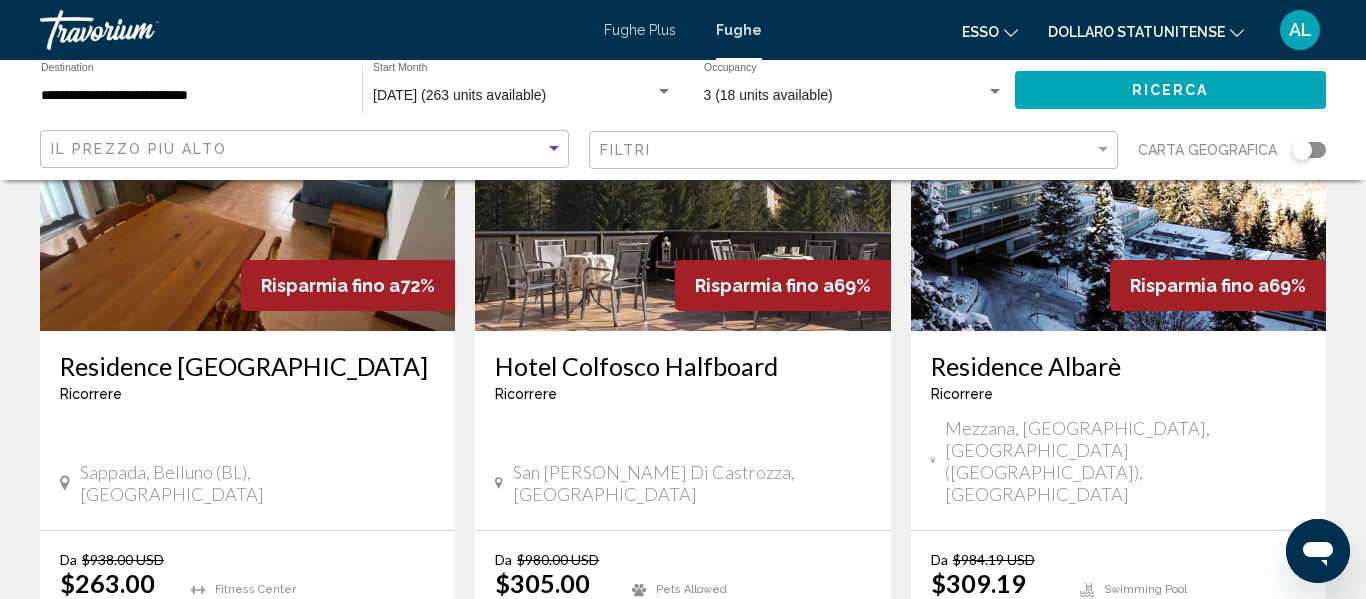 click on "263 Getaways units available across 30 Resorts Risparmia fino a  94%   Le Meridie Club Marco Polo  Ricorrere  -  Questo è un resort per soli adulti
San Sostene, Italy Da $719.00 USD $44.00 USD Per 7 notti Risparmi  $675.00 USD   temp
Swimming Pool
Pets Allowed View Resort    ( 2 units )  Risparmia fino a  87%   Residence La Splaza  Ricorrere  -  Questo è un resort per soli adulti
Artogne, Brescia, 25040, ITA Da $774.00 USD $99.00 USD Per 7 notti Risparmi  $675.00 USD   temp  4
Pets Allowed
Fitness Center View Resort    ( 6 units )  Risparmia fino a  78%   Il Vigo Marilleva Rental  Ricorrere  -  Questo è un resort per soli adulti
Mezzana/Val di Sole, Trento (TN), Italy Da $869.99 USD $194.99 USD Per 7 notti Risparmi  $675.00 USD   temp  2.5
(" at bounding box center [683, 708] 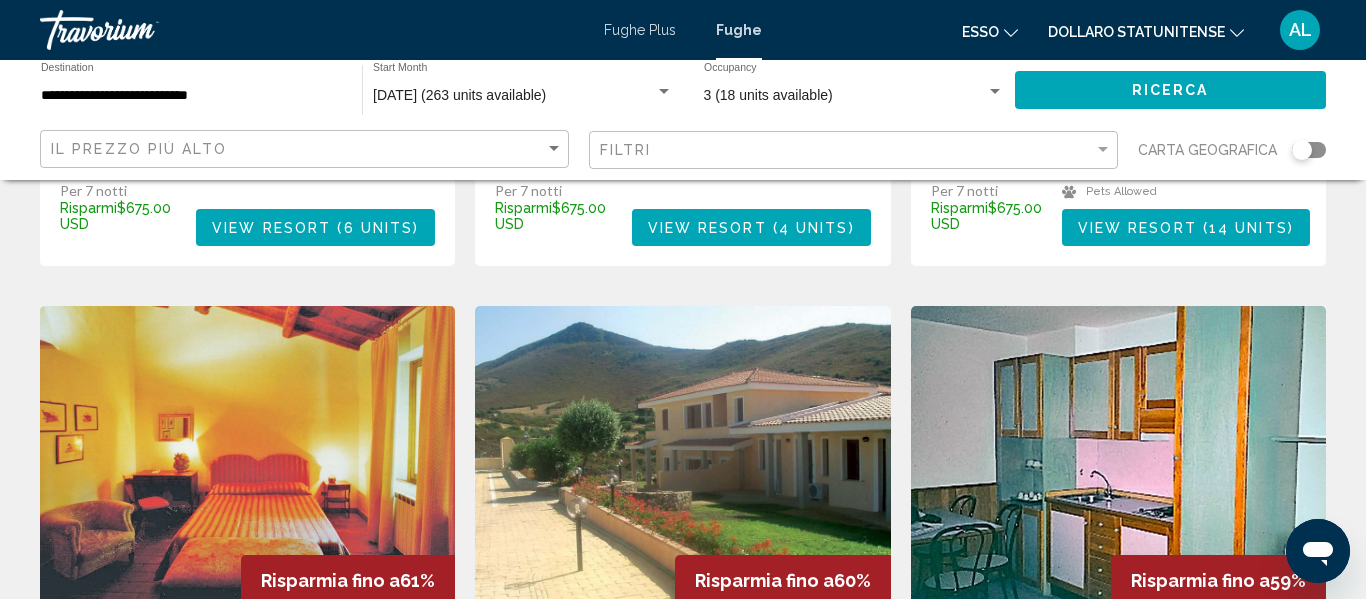 scroll, scrollTop: 2160, scrollLeft: 0, axis: vertical 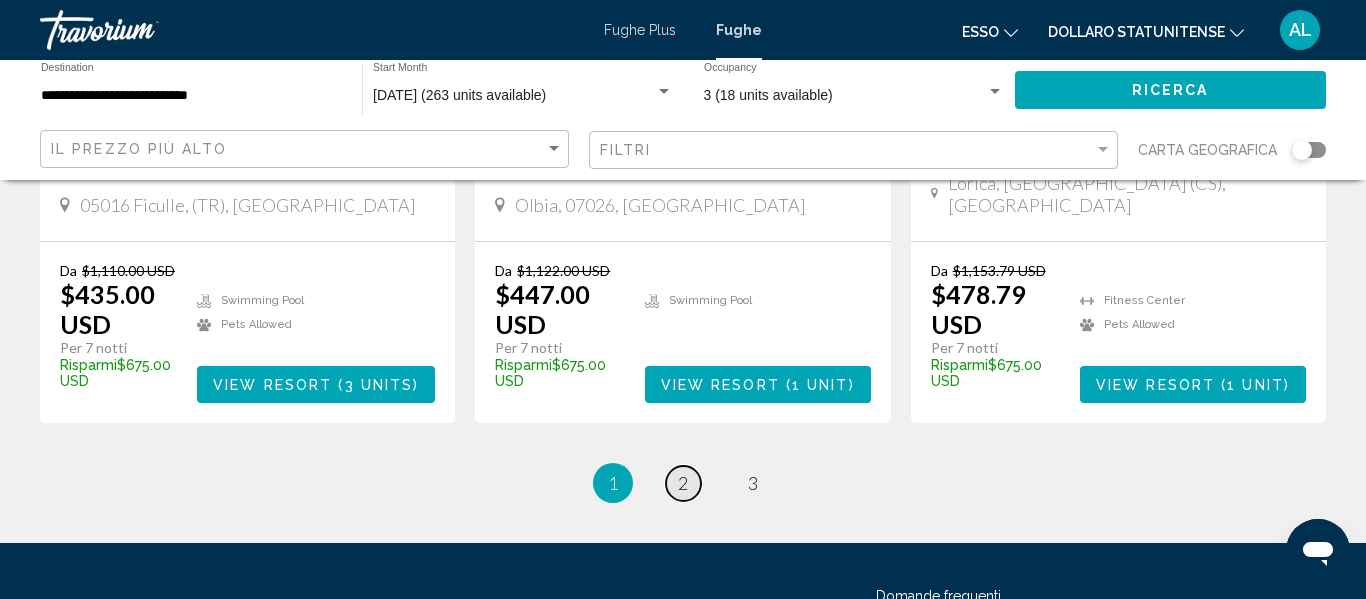 click on "2" at bounding box center (683, 483) 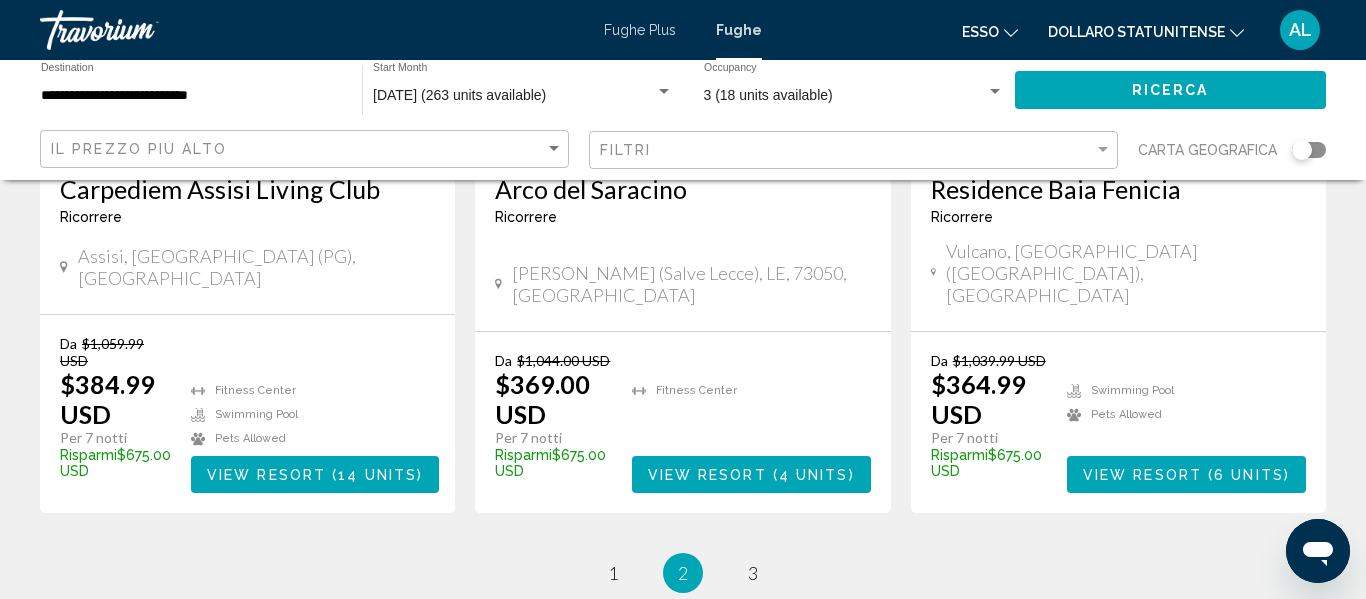 scroll, scrollTop: 2680, scrollLeft: 0, axis: vertical 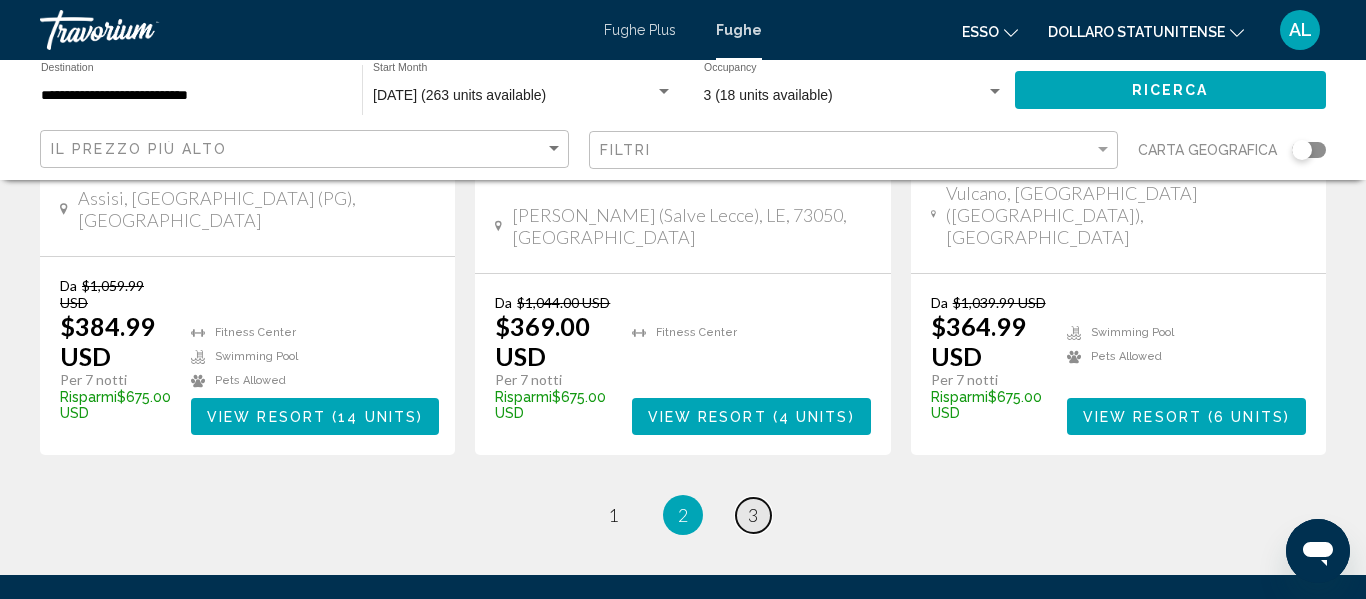 click on "page  3" at bounding box center (753, 515) 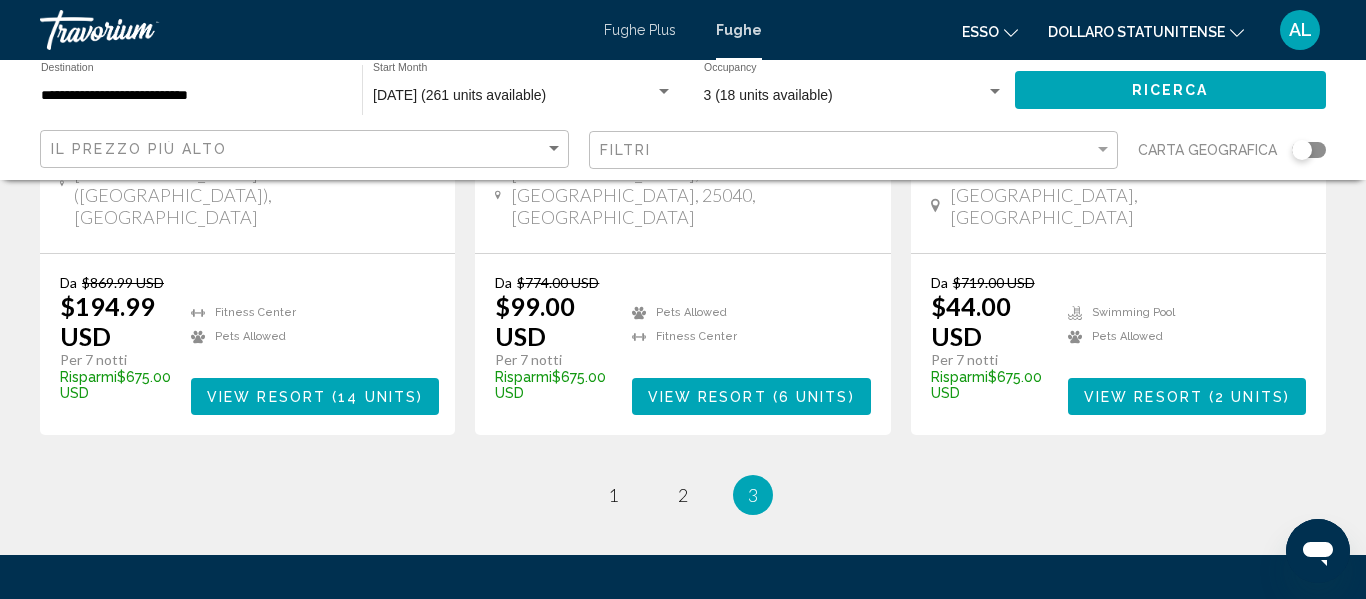 scroll, scrollTop: 1346, scrollLeft: 0, axis: vertical 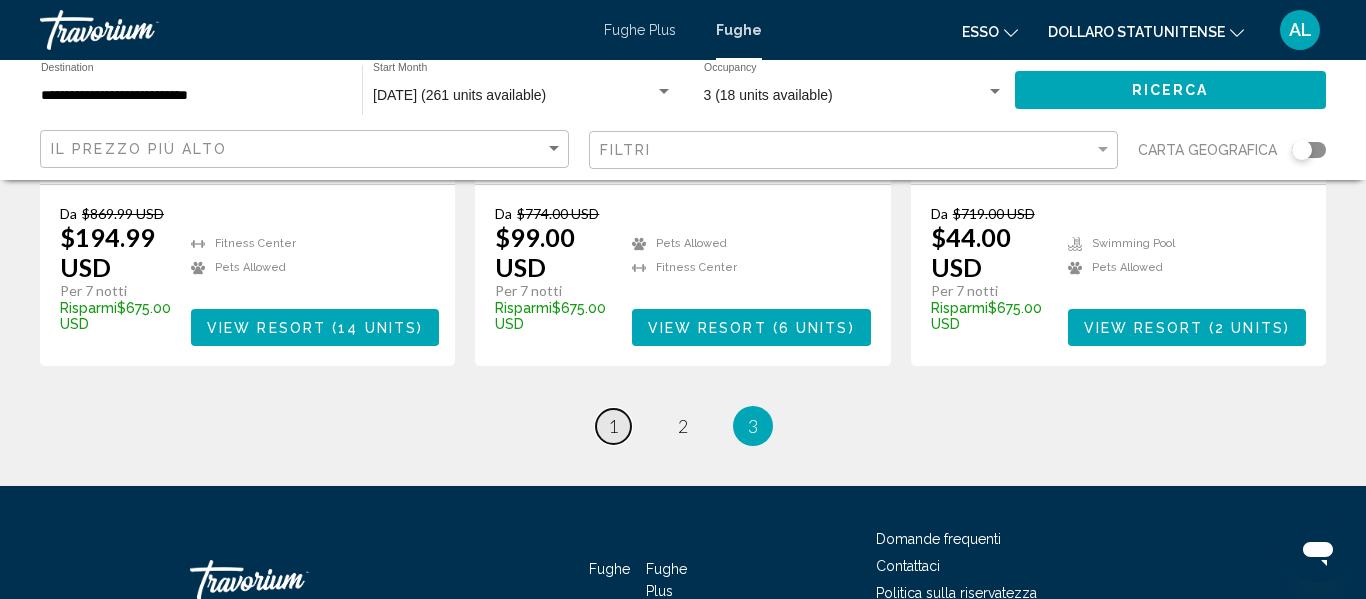 click on "1" at bounding box center [613, 426] 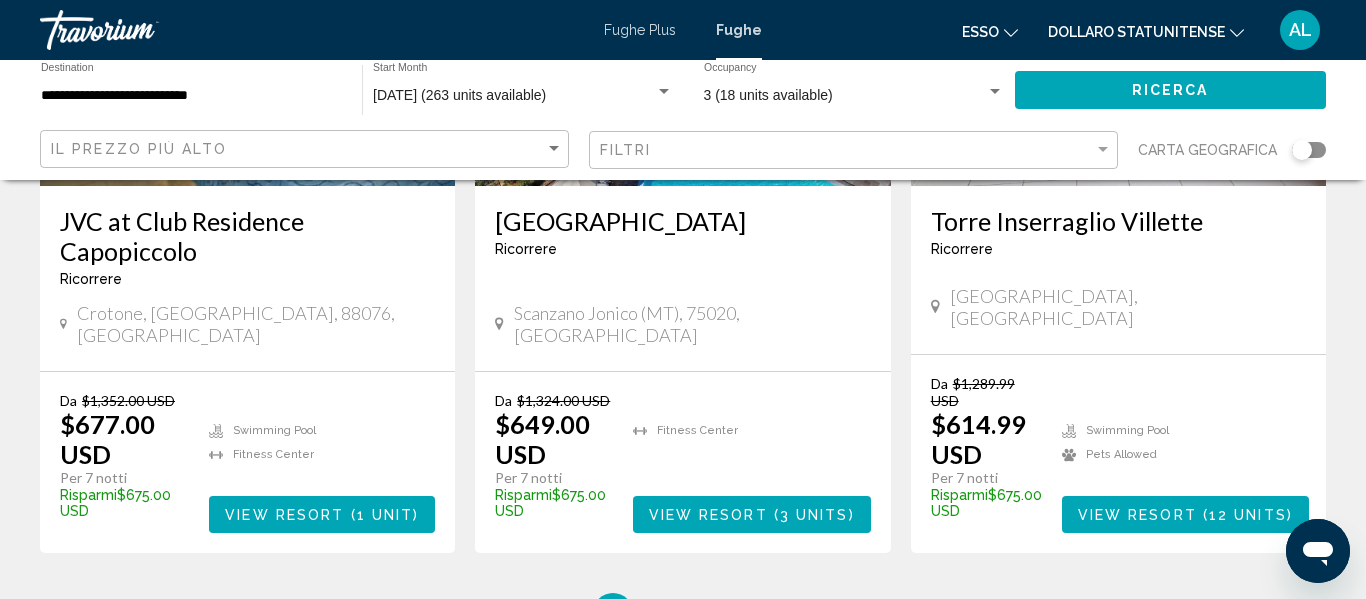 scroll, scrollTop: 2640, scrollLeft: 0, axis: vertical 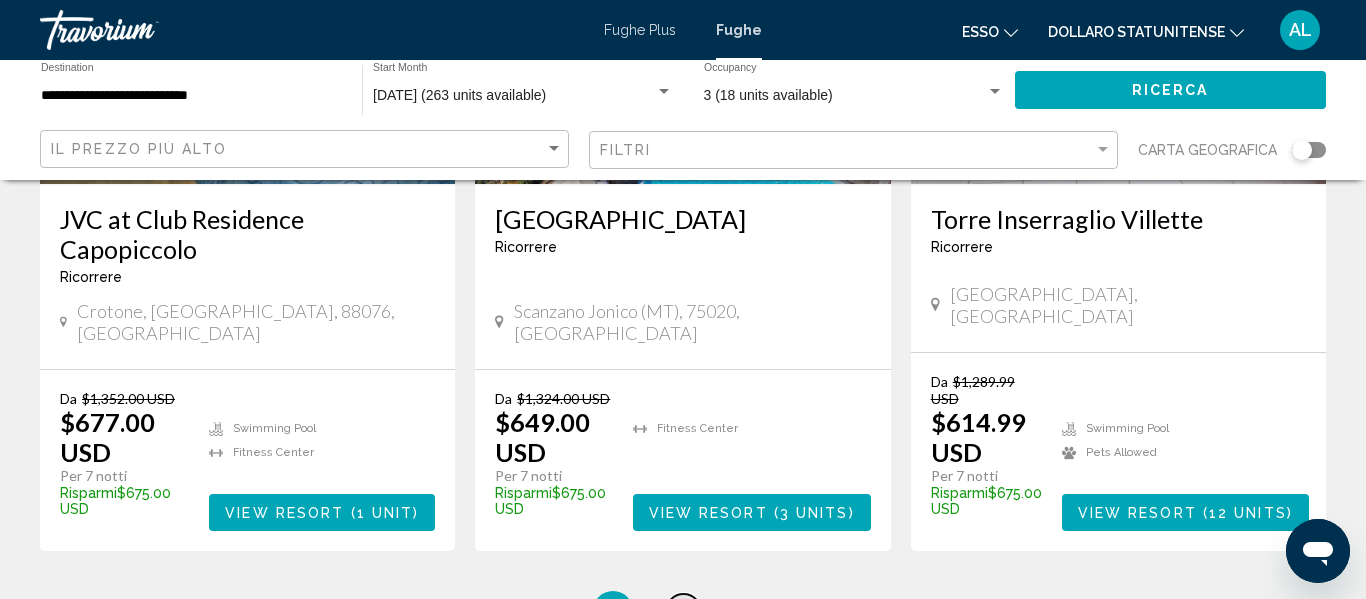 click on "page  2" at bounding box center (683, 611) 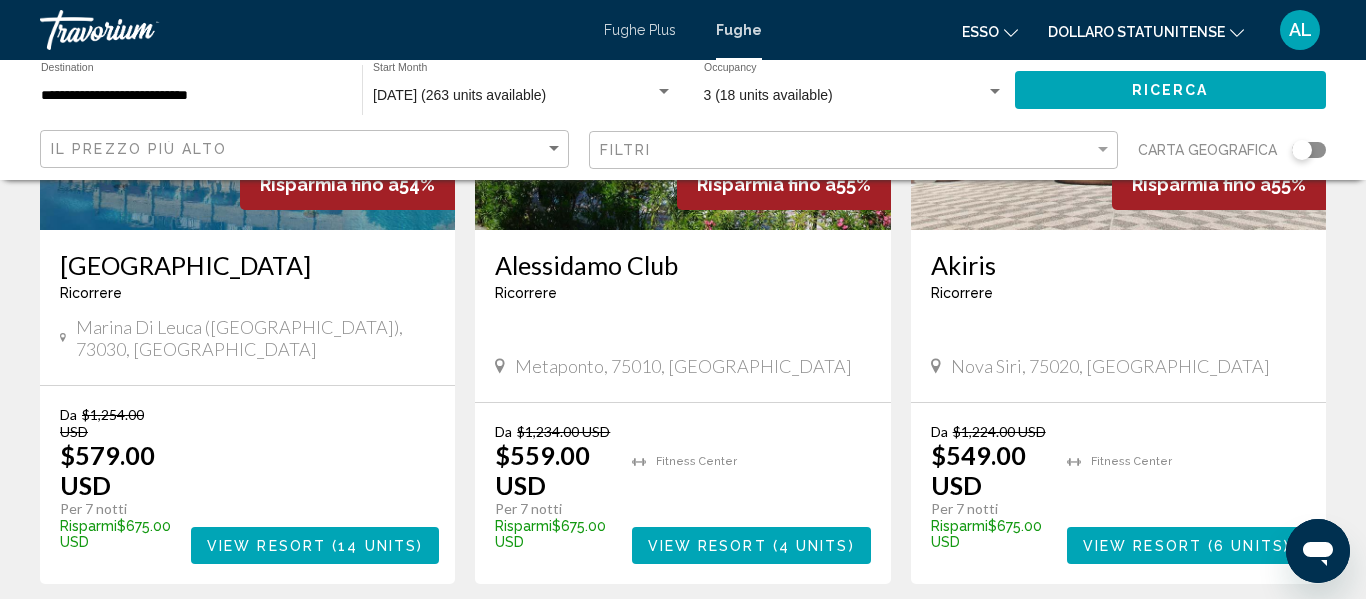 scroll, scrollTop: 400, scrollLeft: 0, axis: vertical 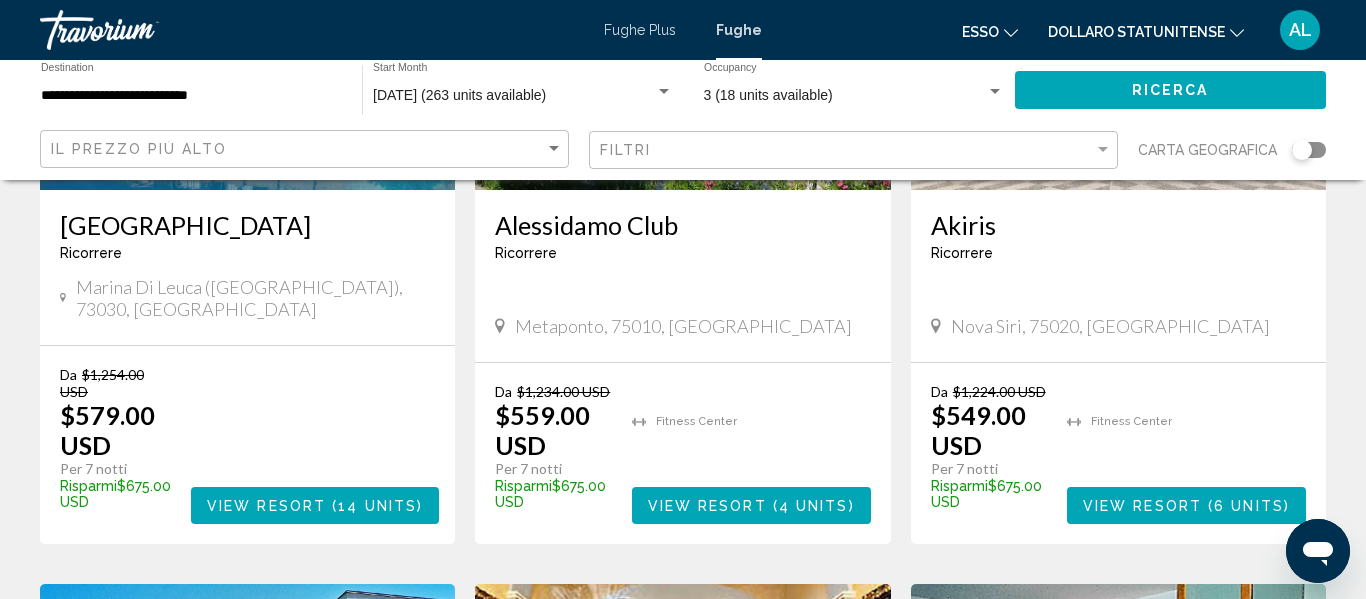 click on "View Resort    ( 14 units )" at bounding box center [315, 505] 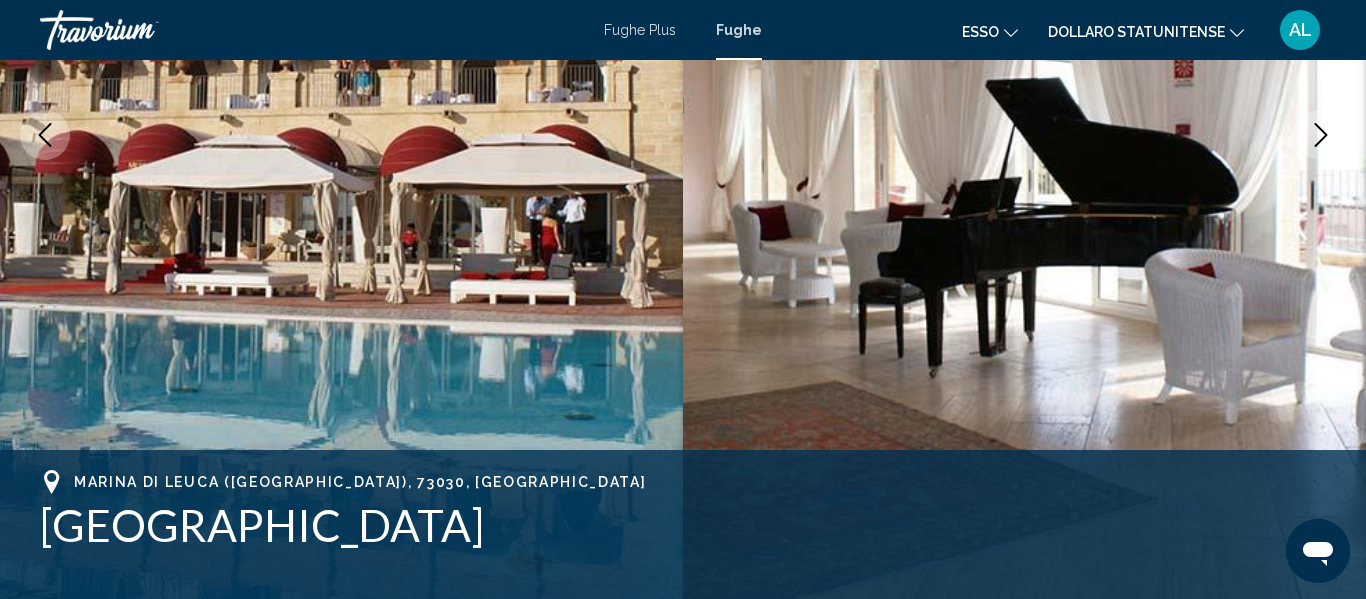 scroll, scrollTop: 236, scrollLeft: 0, axis: vertical 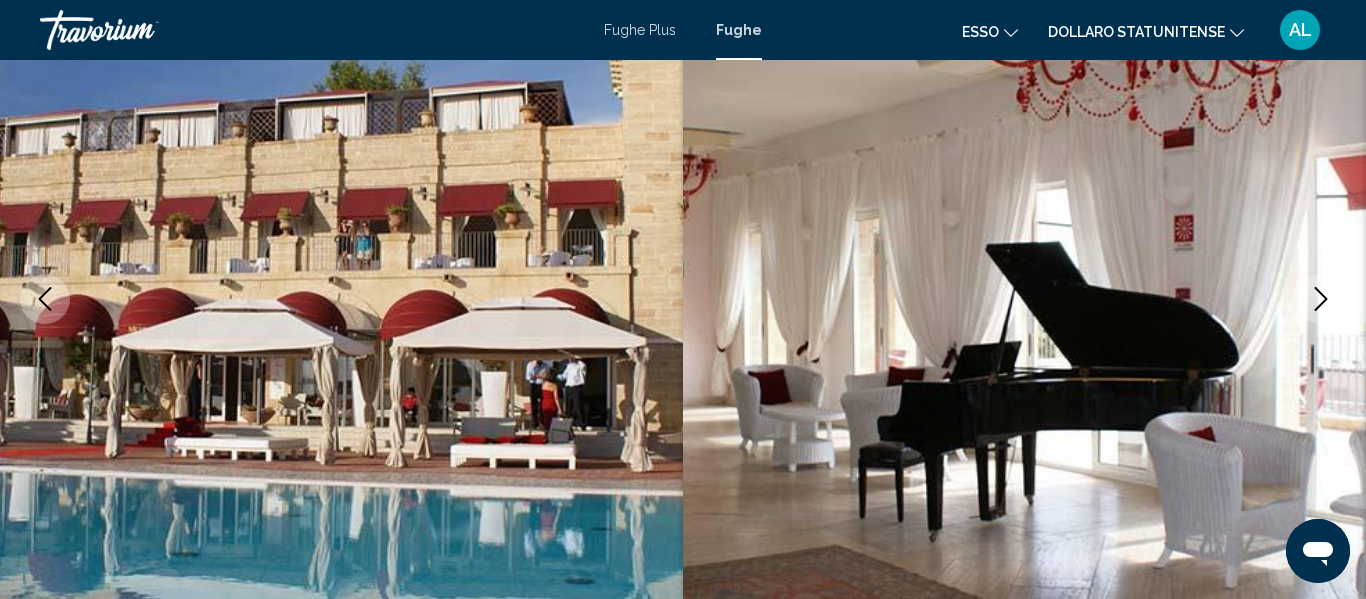 type 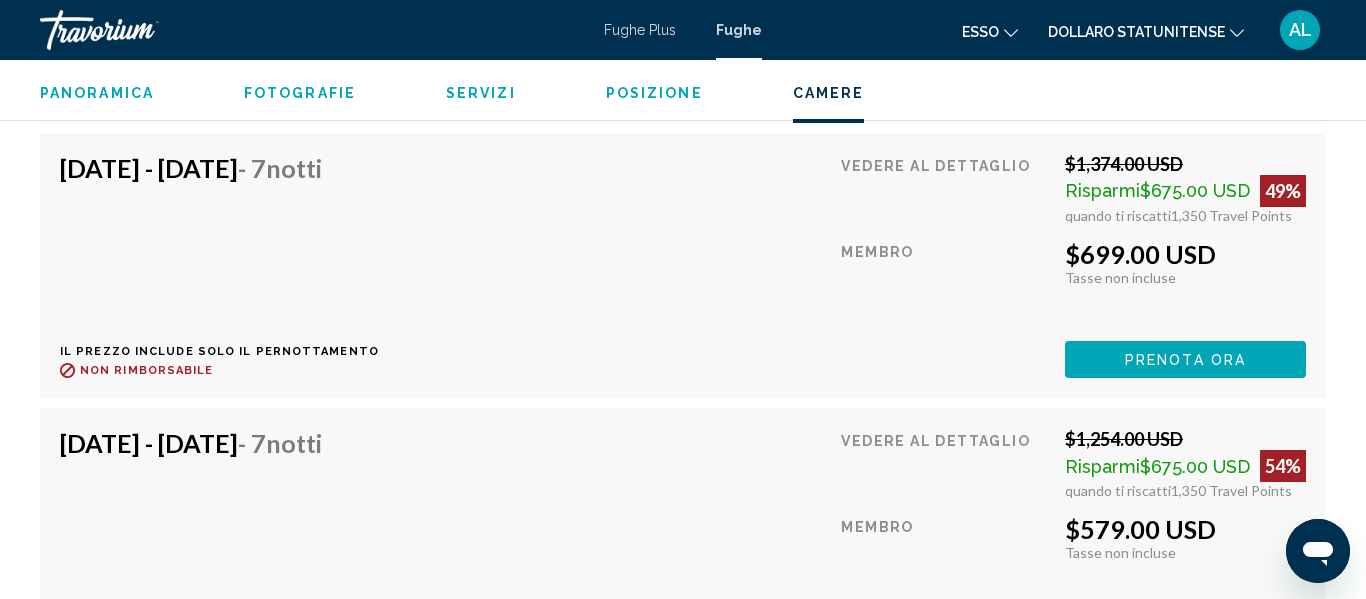 scroll, scrollTop: 4476, scrollLeft: 0, axis: vertical 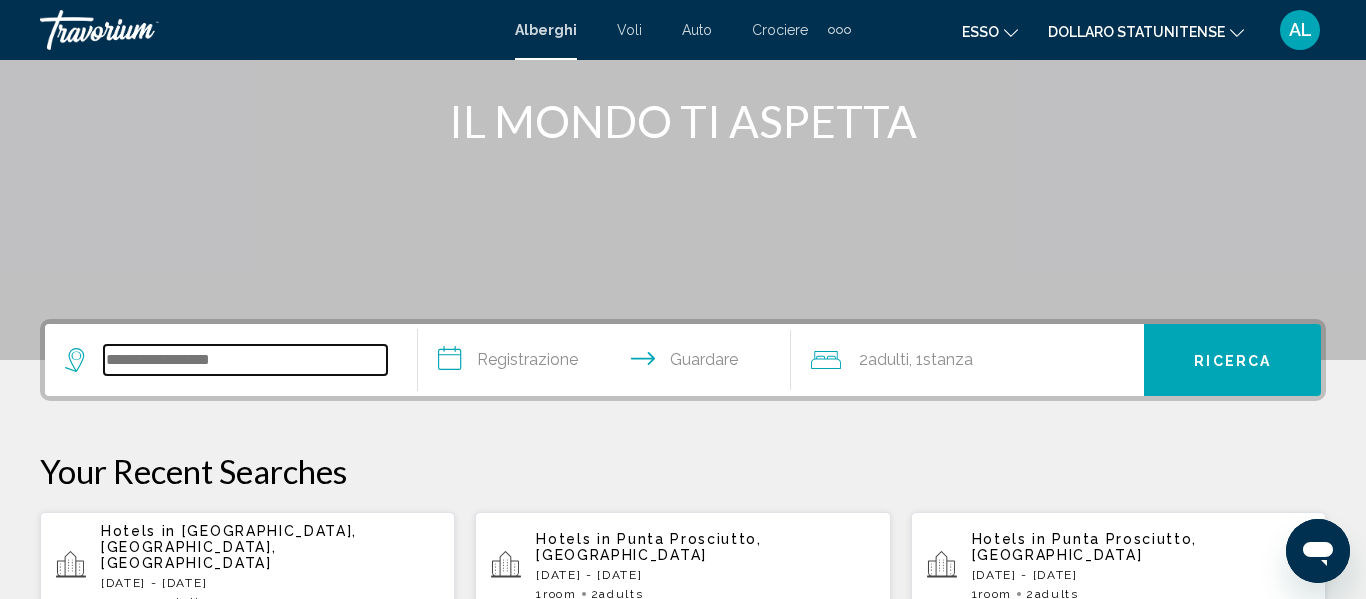 click at bounding box center (245, 360) 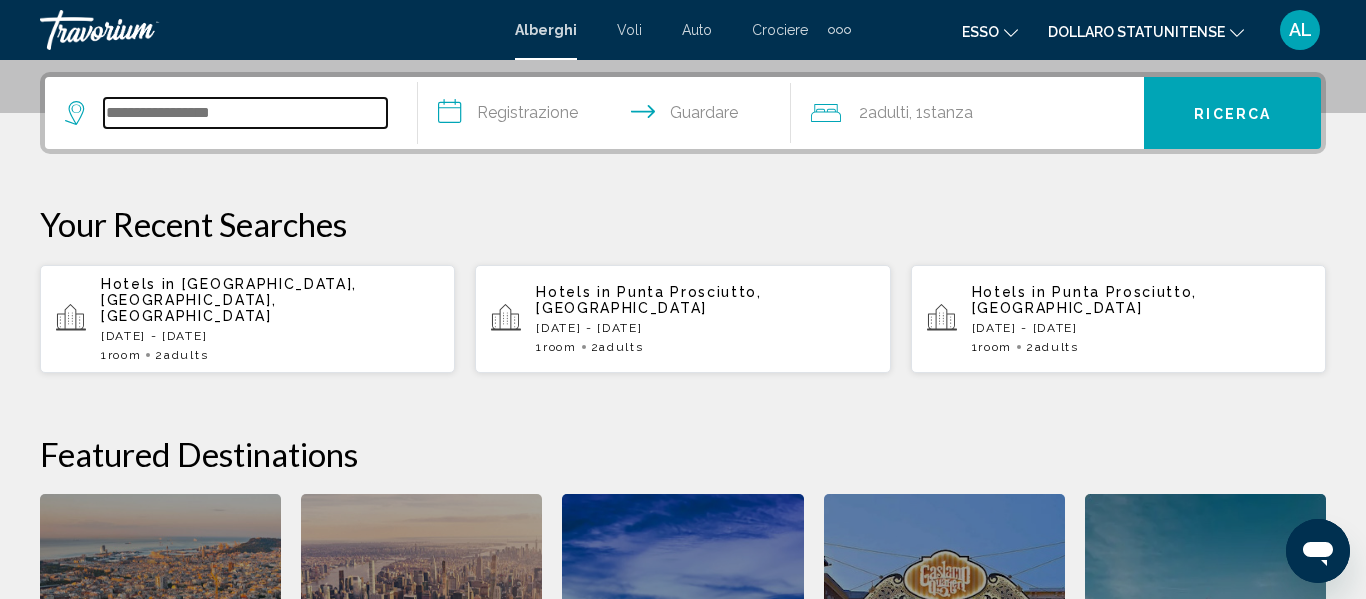 scroll, scrollTop: 494, scrollLeft: 0, axis: vertical 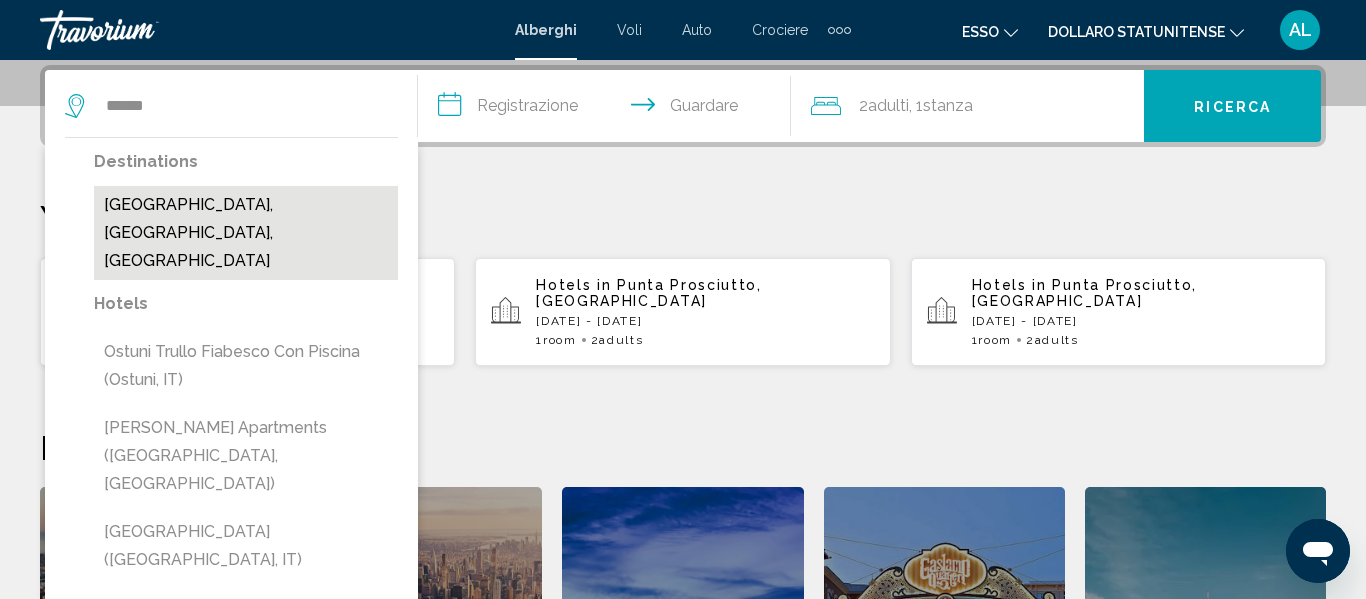 click on "Ostuni, Brindisi, Italy" at bounding box center (246, 233) 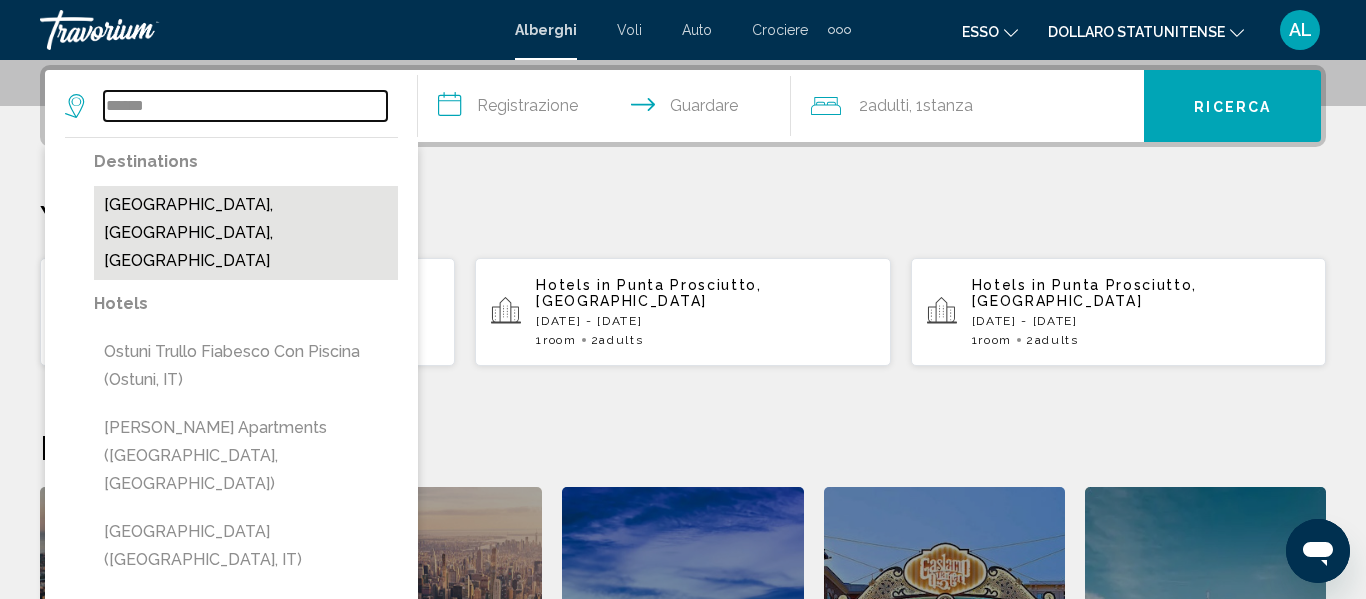 type on "**********" 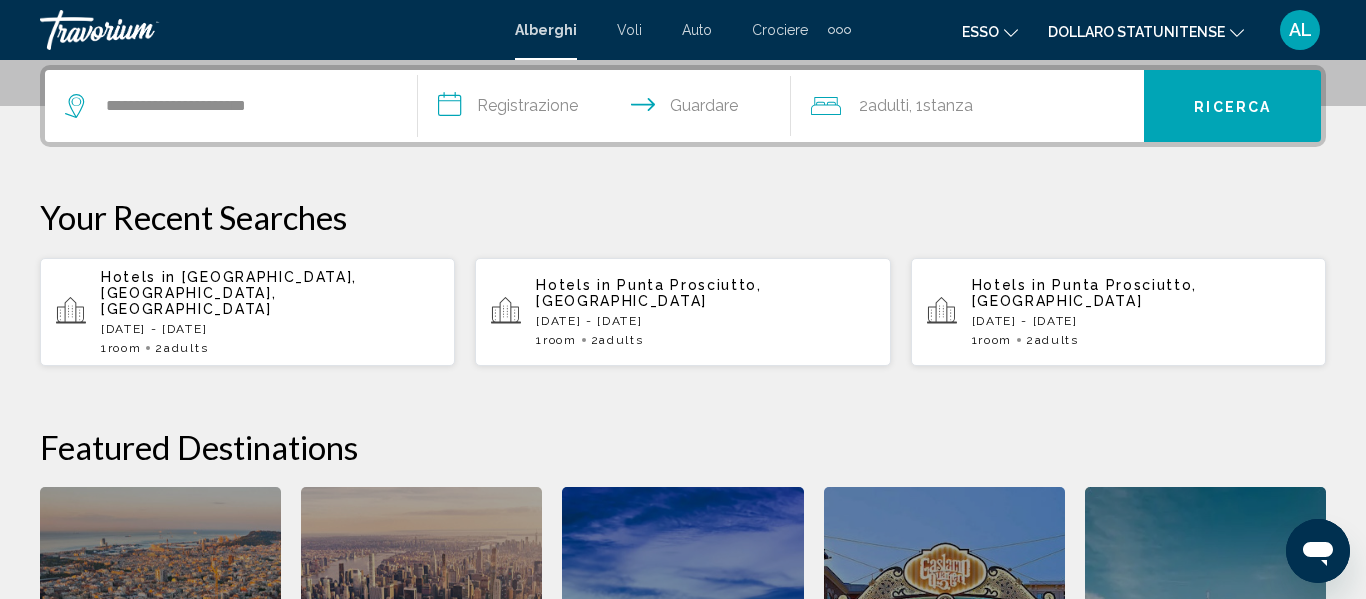 click on "**********" at bounding box center [608, 109] 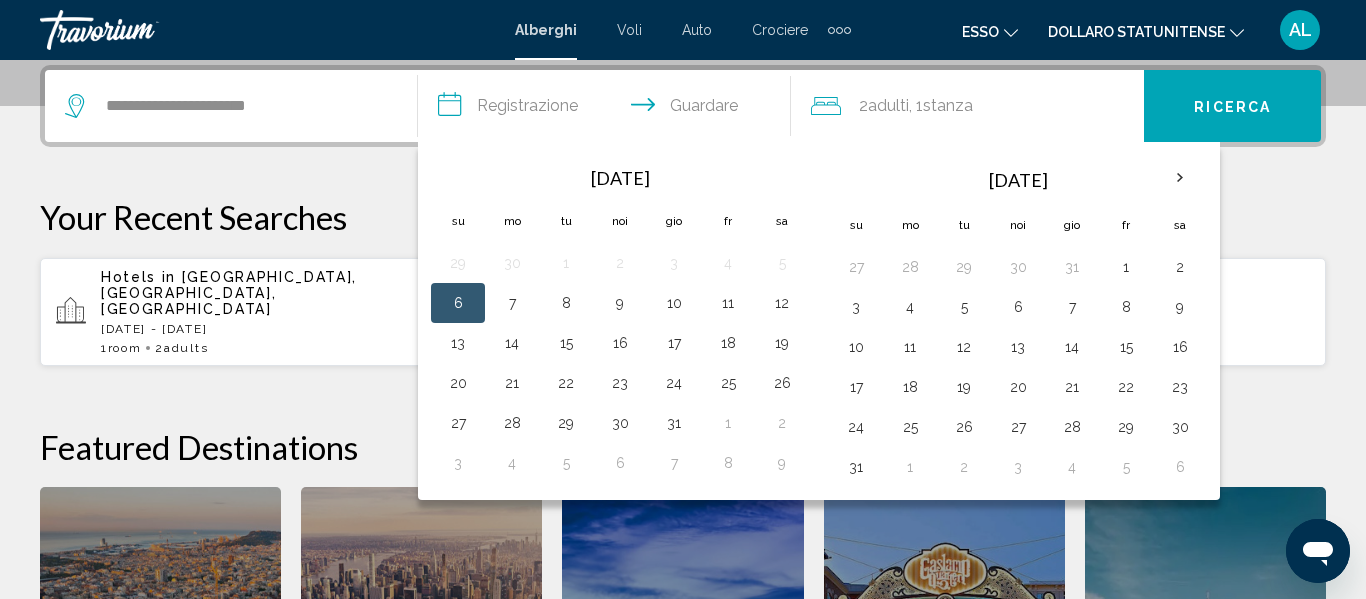 click on "2" 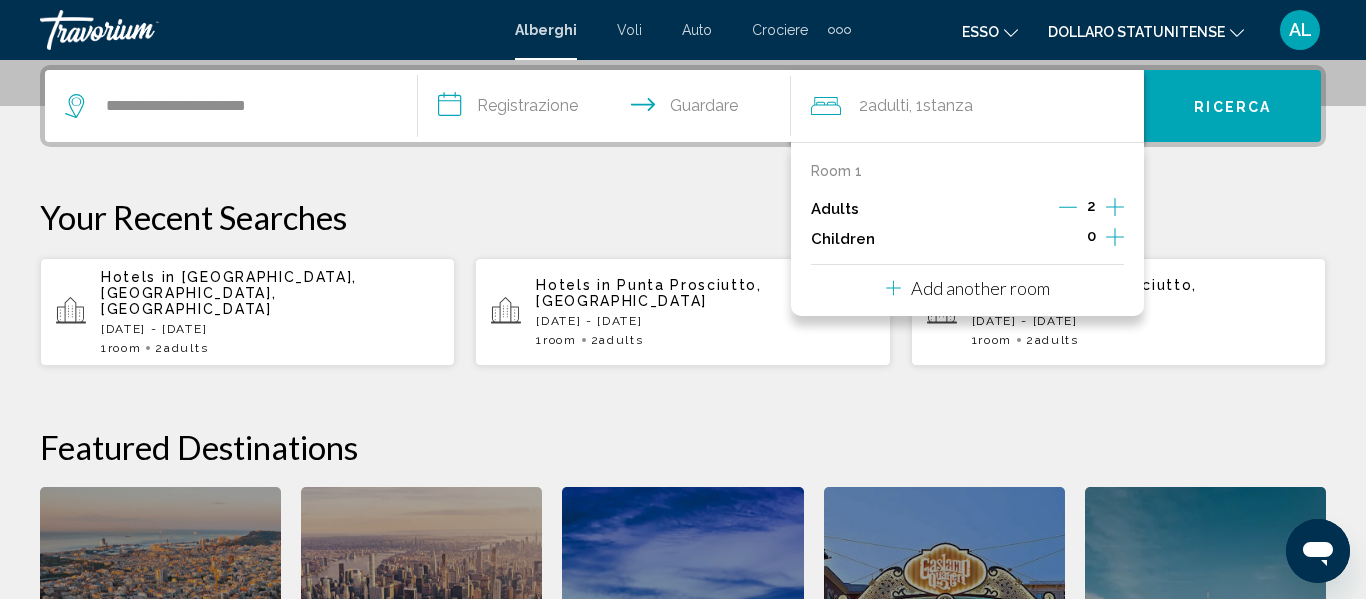 click 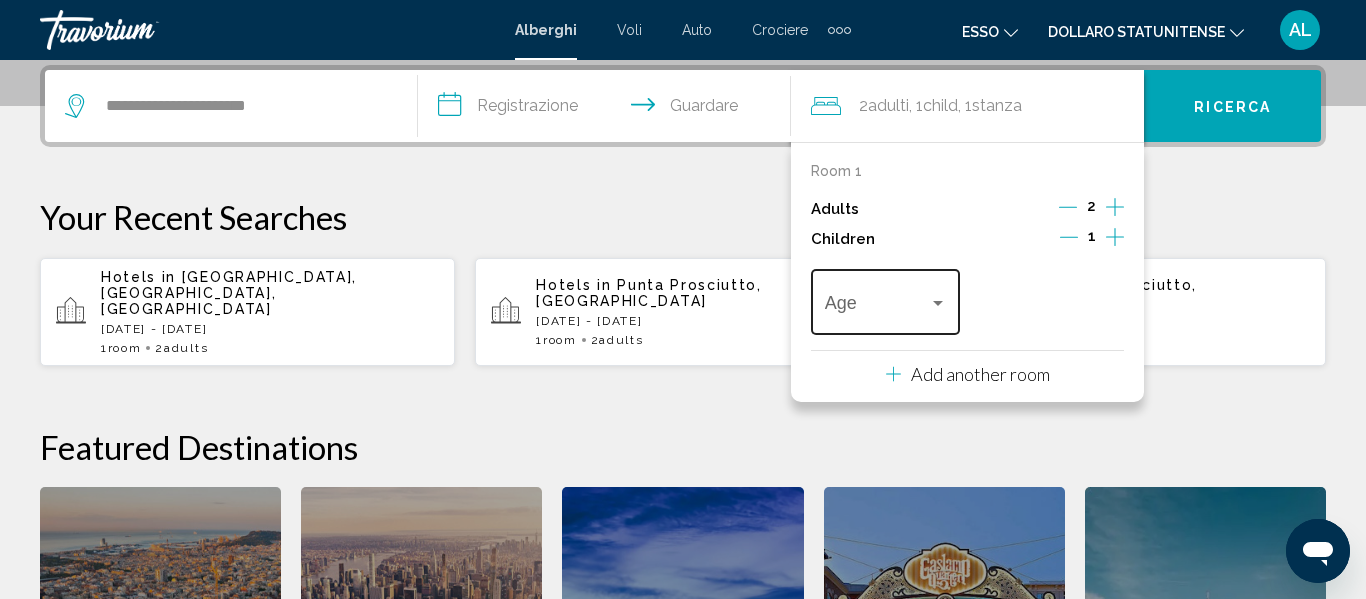 click at bounding box center (886, 307) 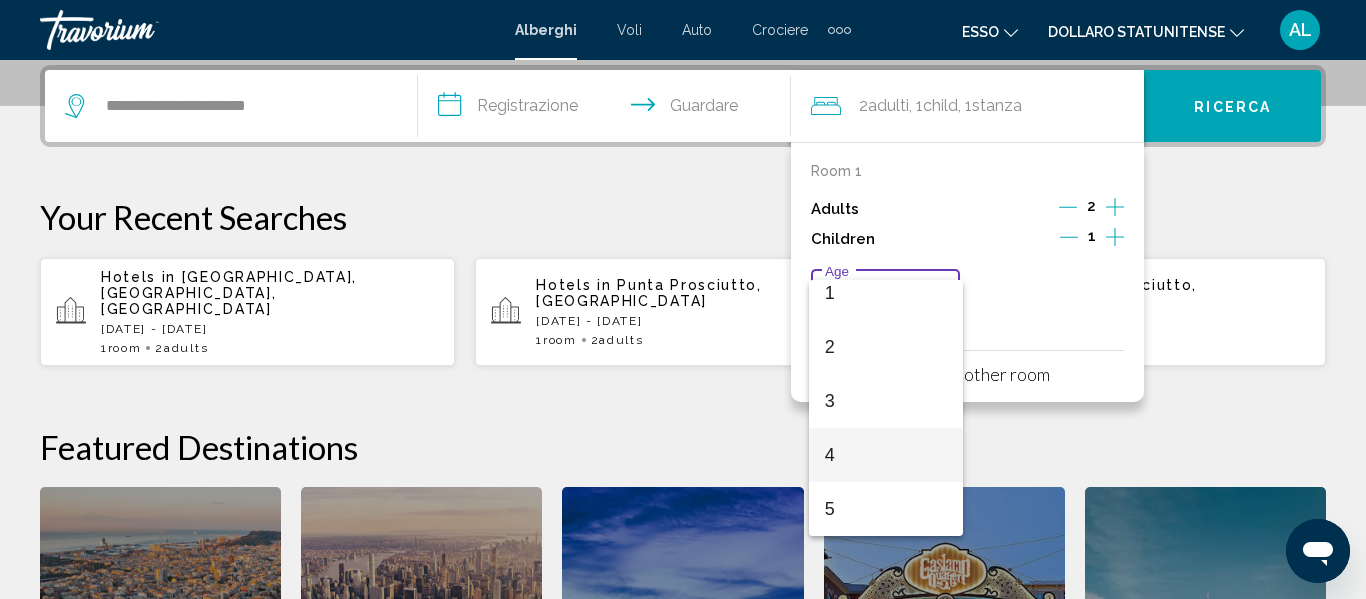 scroll, scrollTop: 122, scrollLeft: 0, axis: vertical 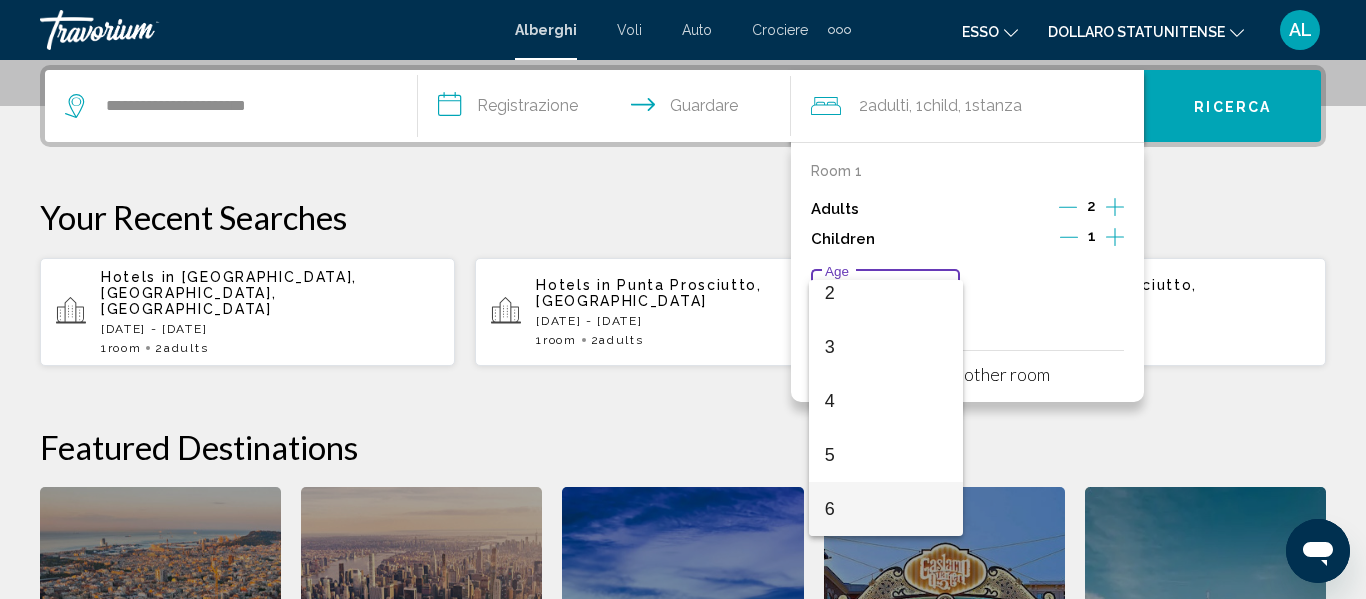 click on "6" at bounding box center (886, 509) 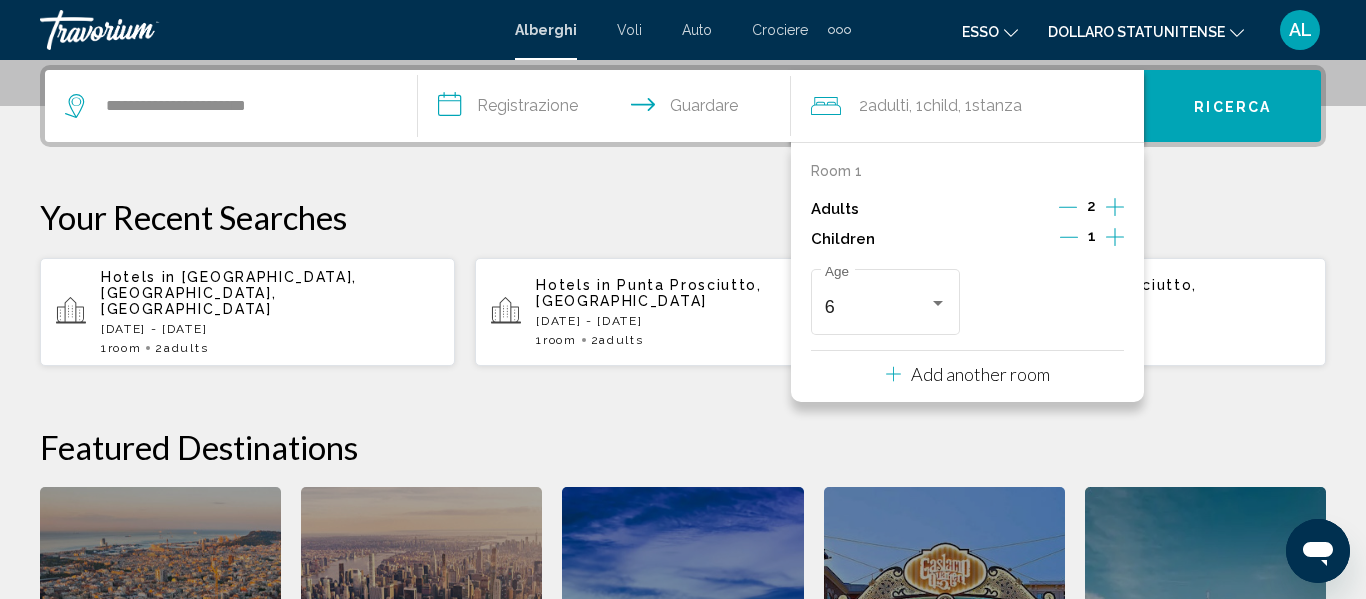click on "Add another room" at bounding box center (980, 374) 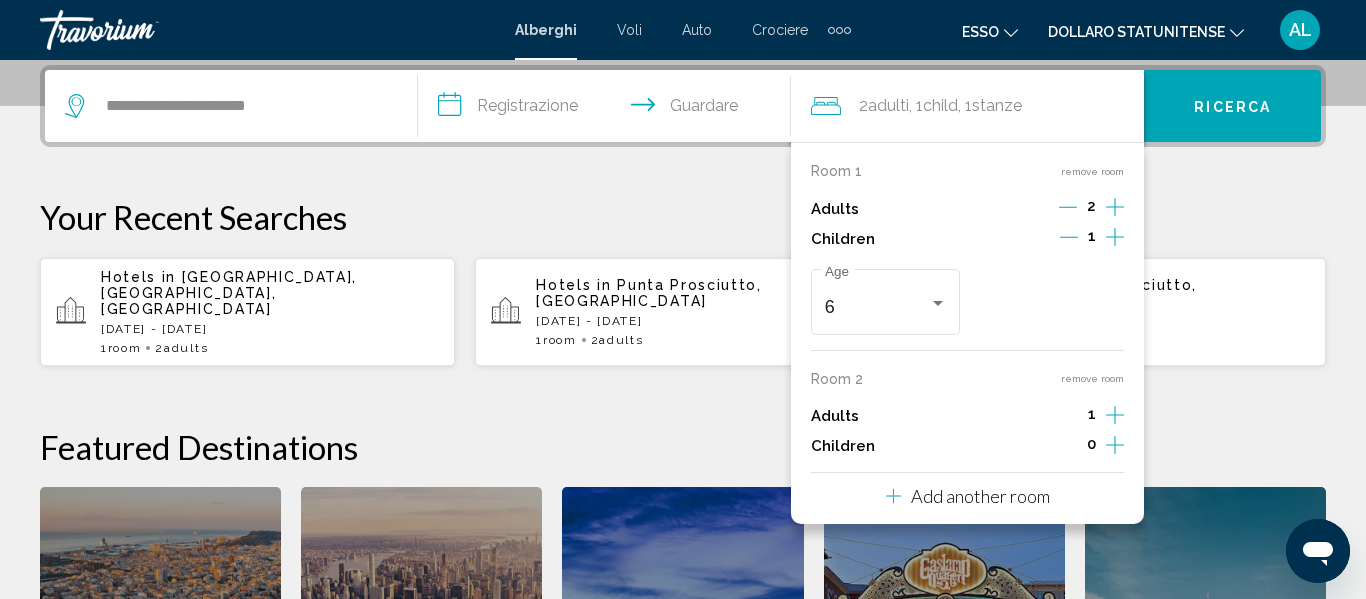 click 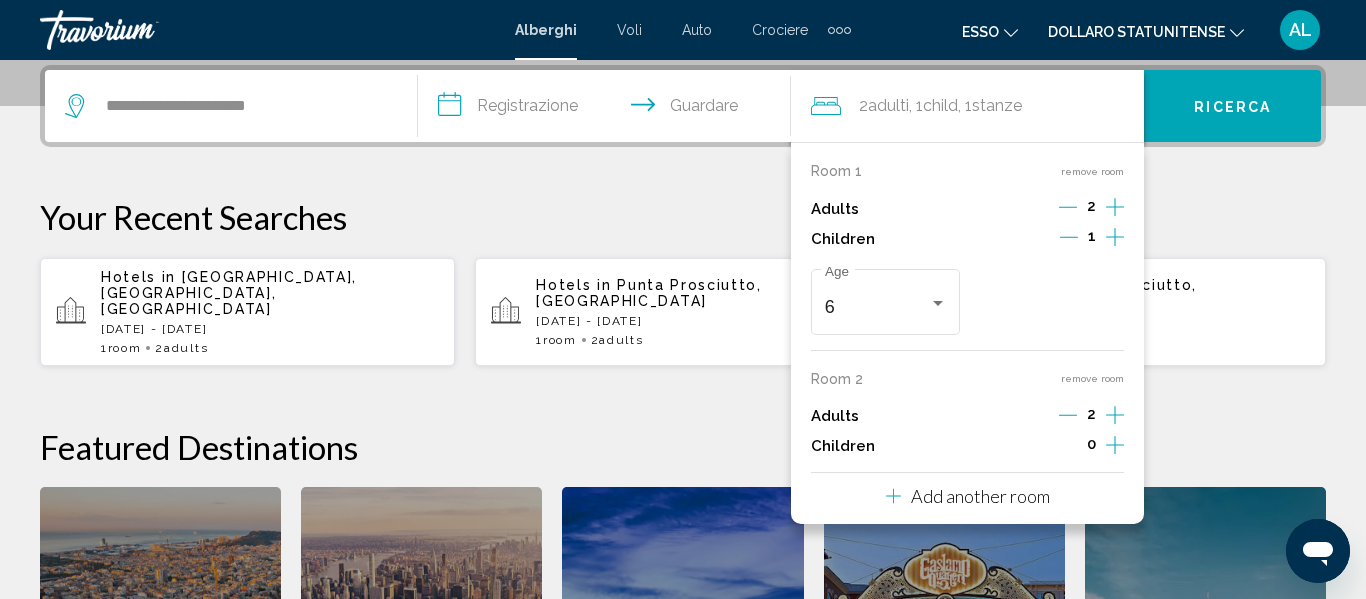 click on "**********" at bounding box center [608, 109] 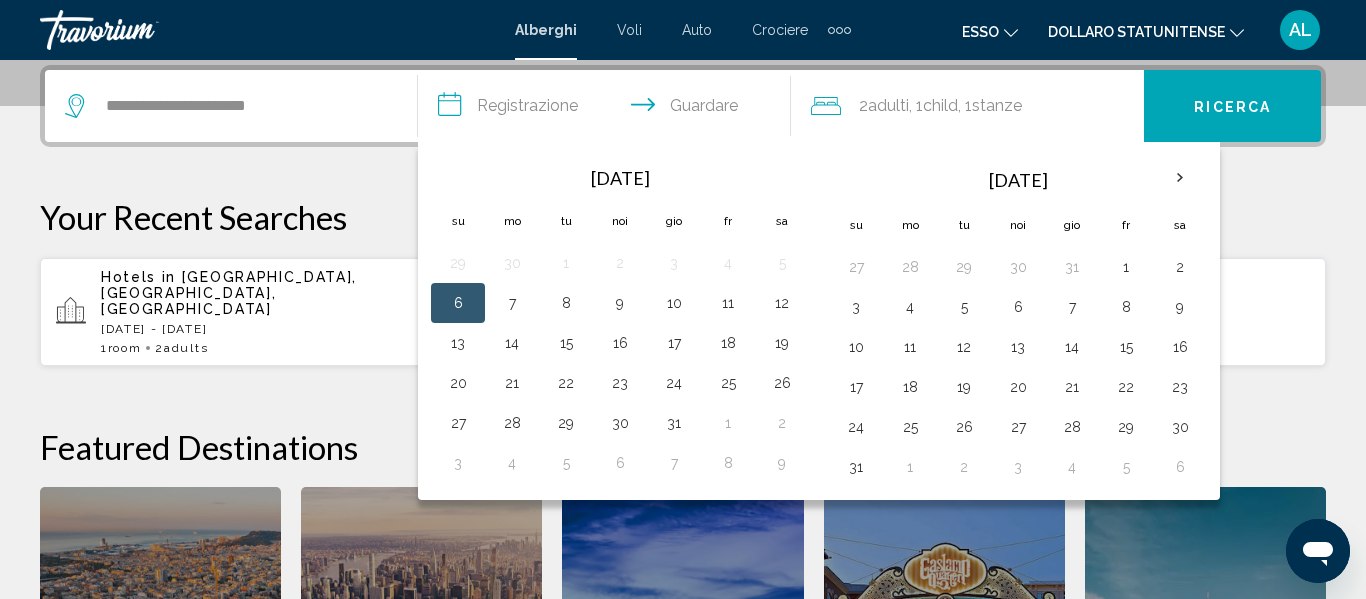 click on "**********" at bounding box center [683, 438] 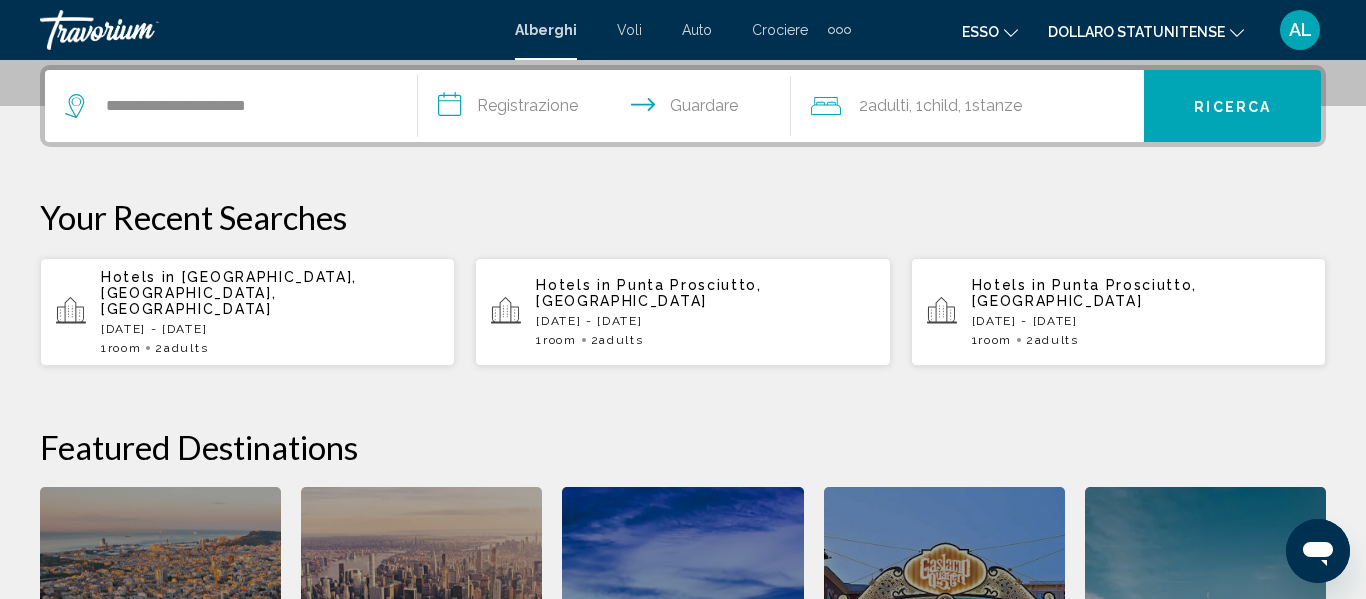 click on "**********" at bounding box center [683, 438] 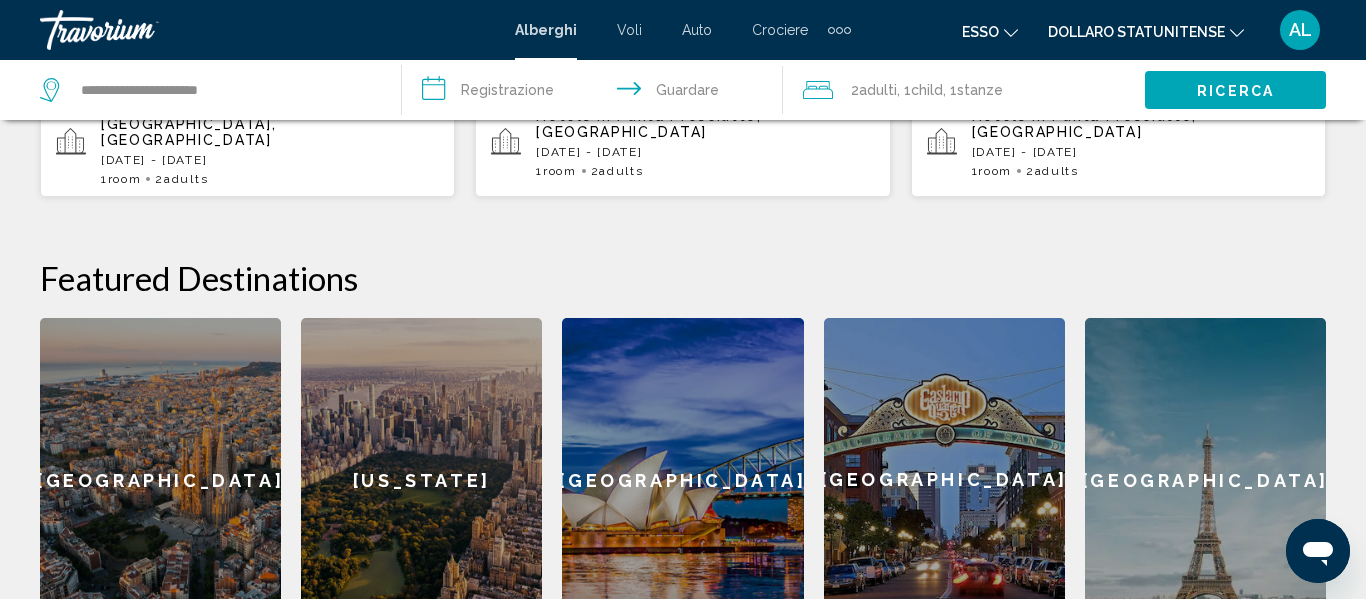 scroll, scrollTop: 734, scrollLeft: 0, axis: vertical 